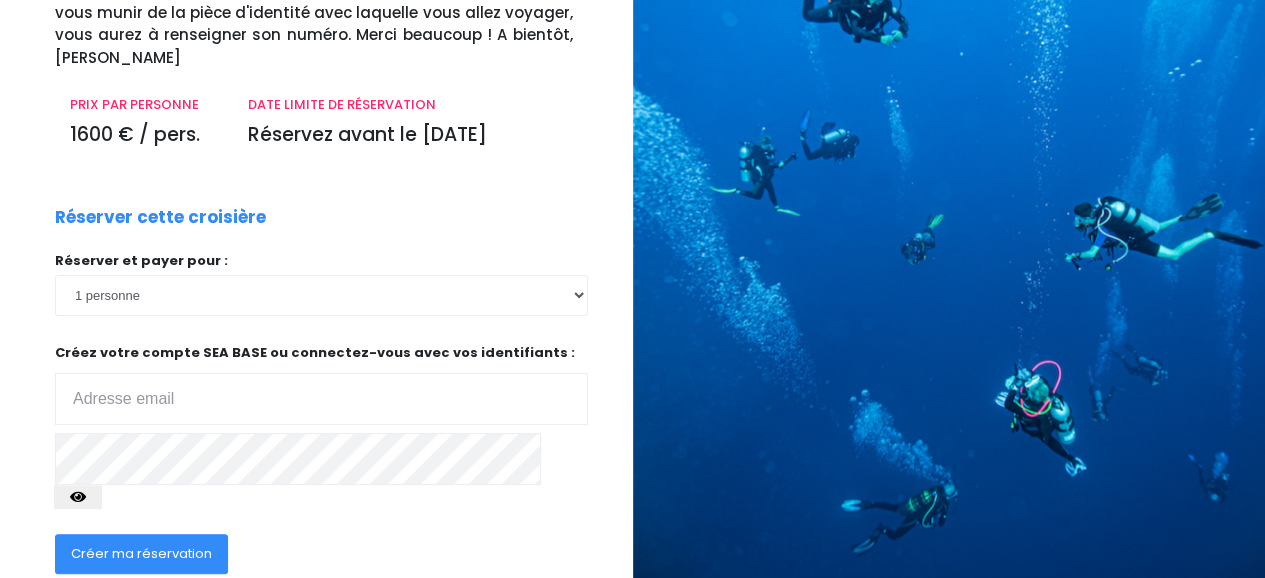 scroll, scrollTop: 243, scrollLeft: 0, axis: vertical 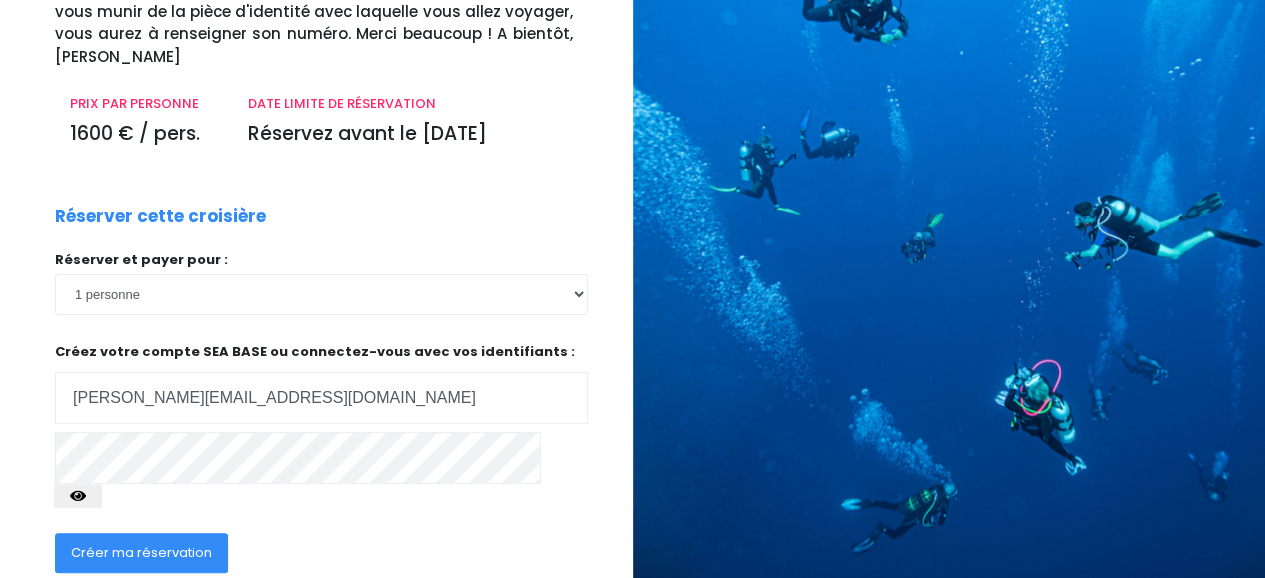 type on "chris.bolliger@gmail.com" 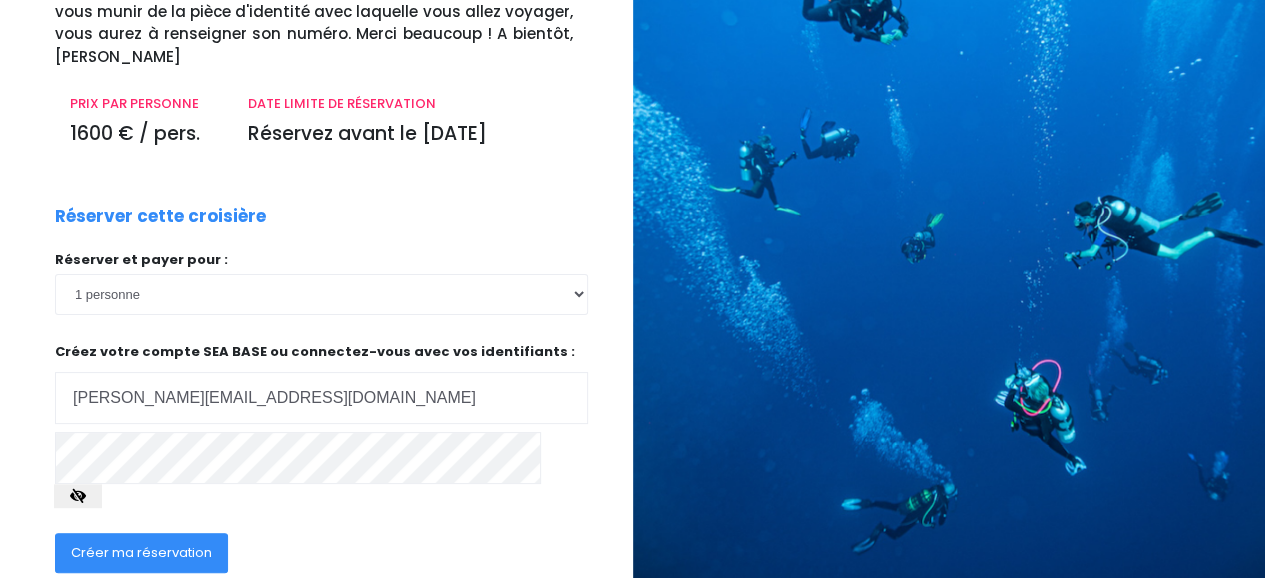 type 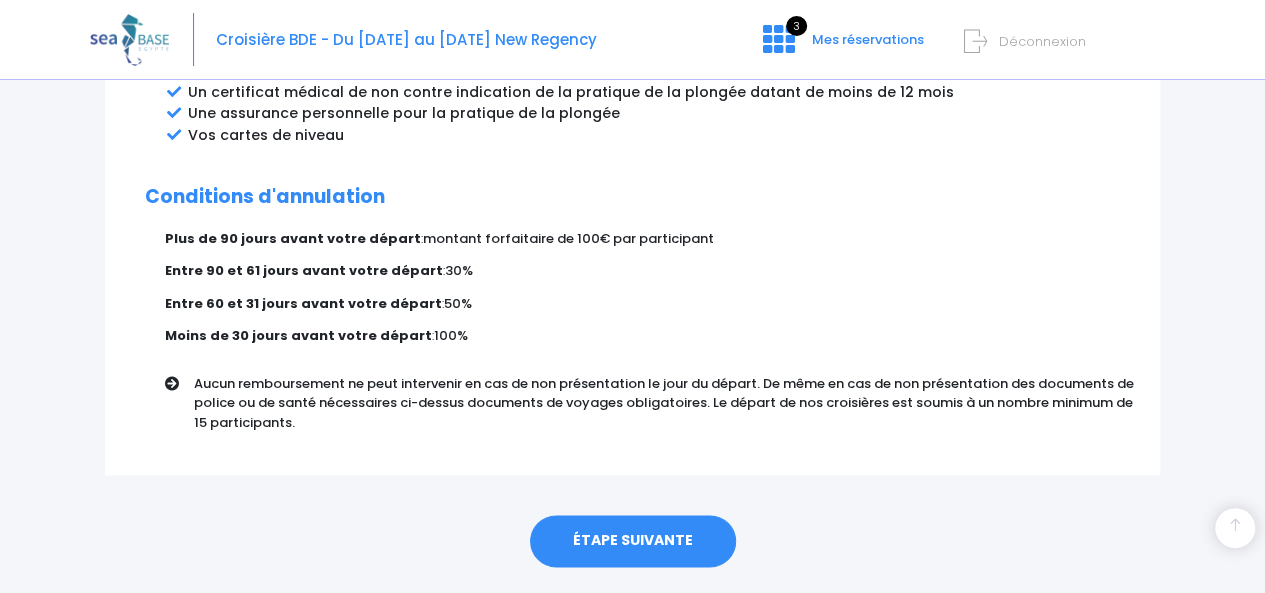 scroll, scrollTop: 1276, scrollLeft: 0, axis: vertical 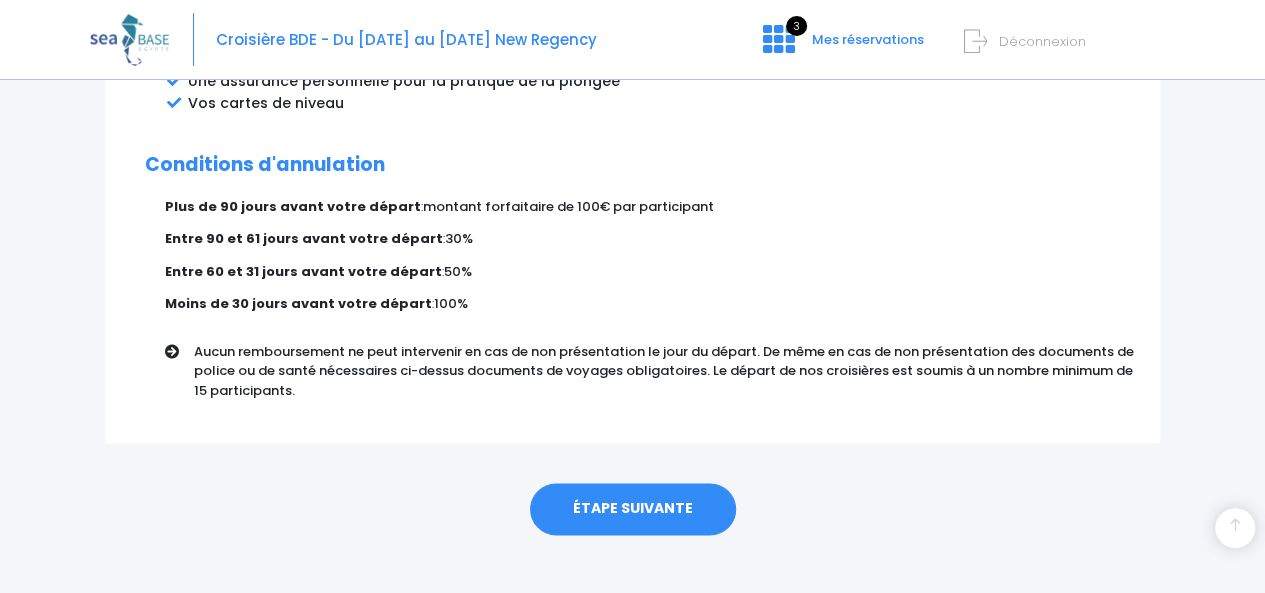click on "ÉTAPE SUIVANTE" at bounding box center (633, 509) 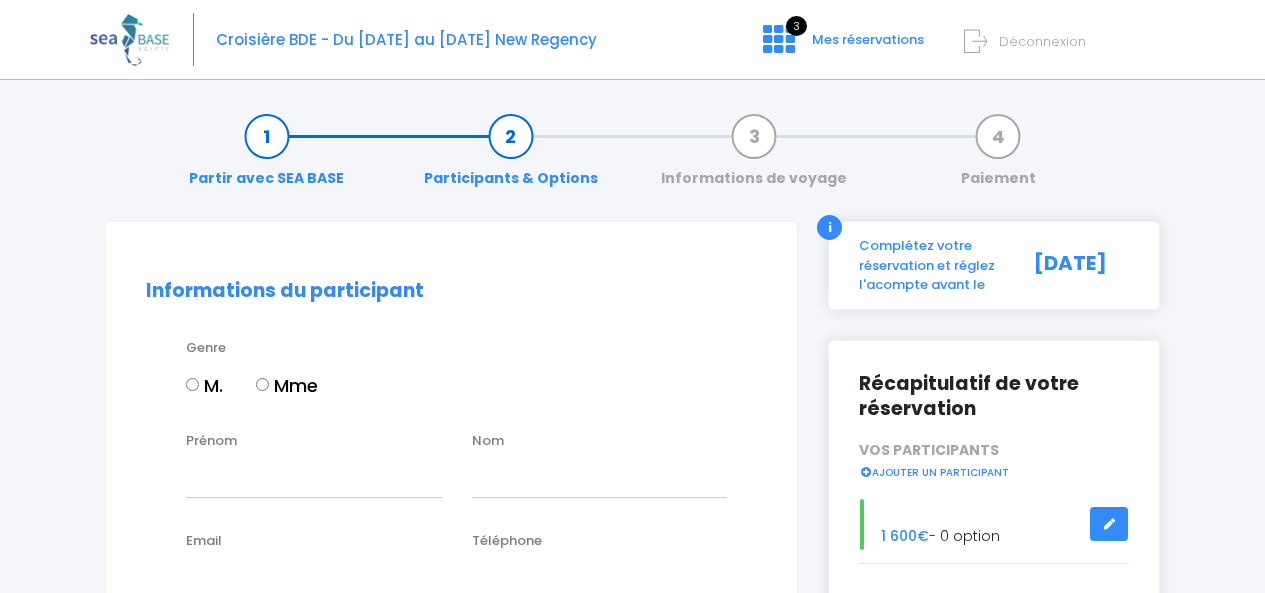 scroll, scrollTop: 0, scrollLeft: 0, axis: both 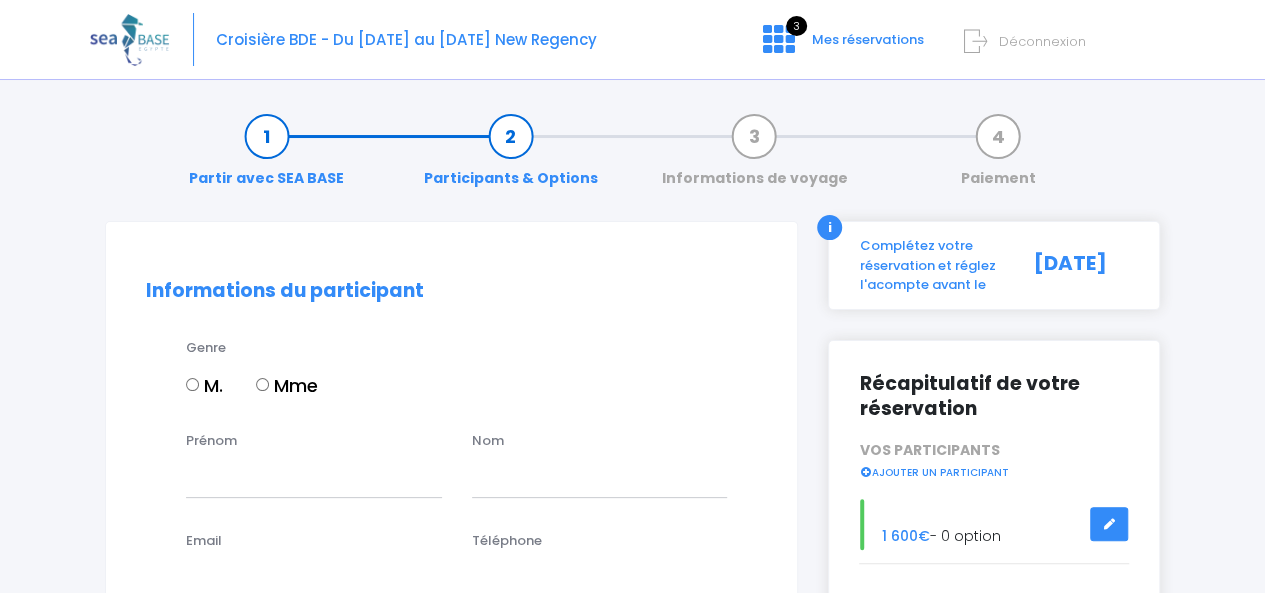 click on "M." at bounding box center [192, 384] 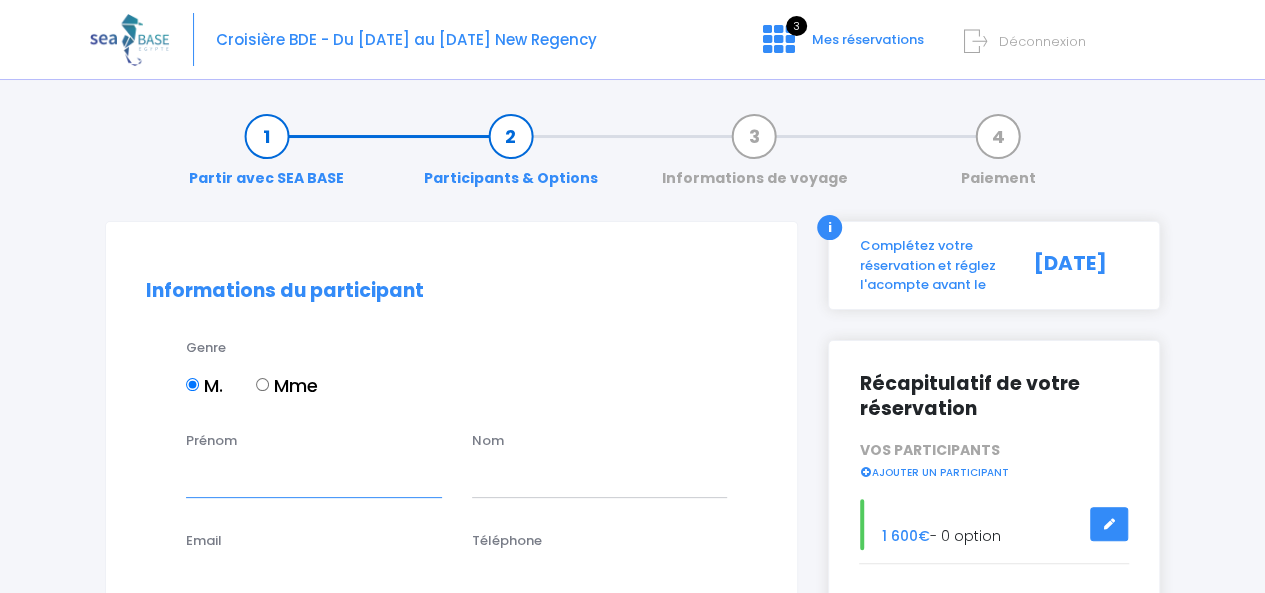 click on "Prénom" at bounding box center (314, 477) 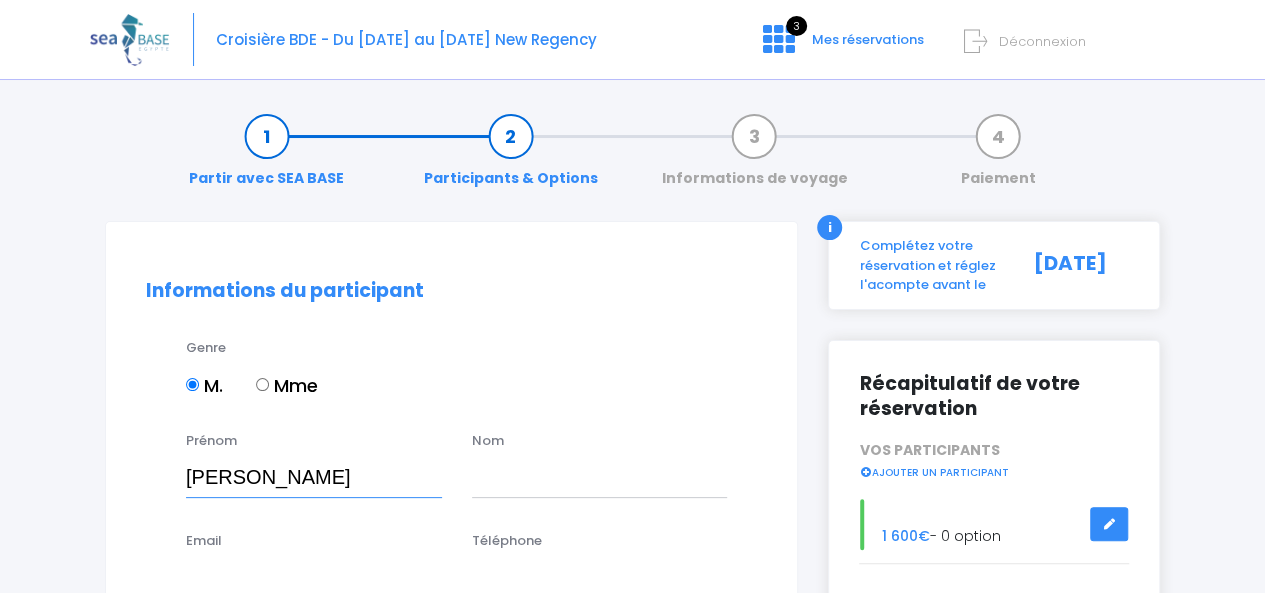 type on "christophe" 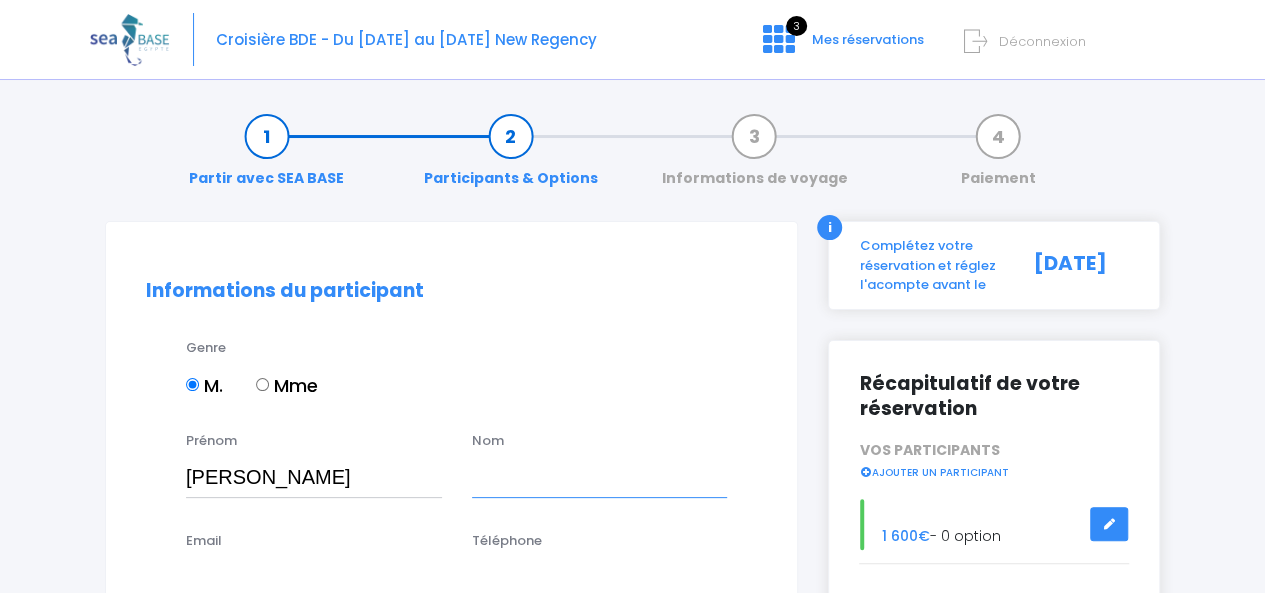 click at bounding box center [600, 477] 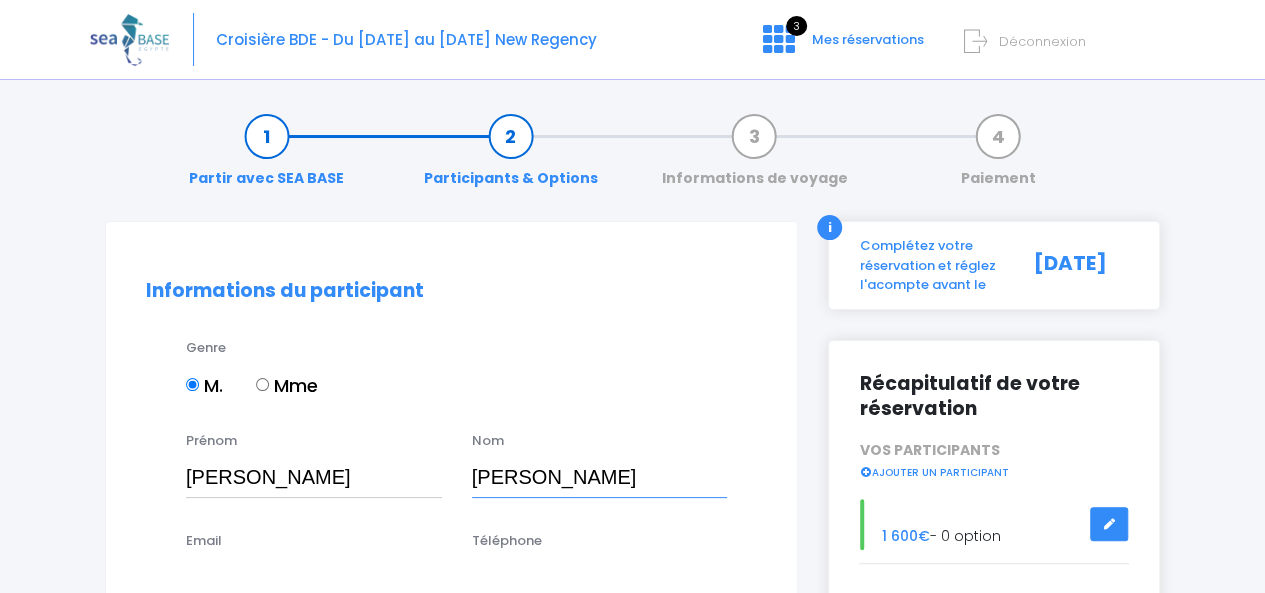 type on "Bolliger" 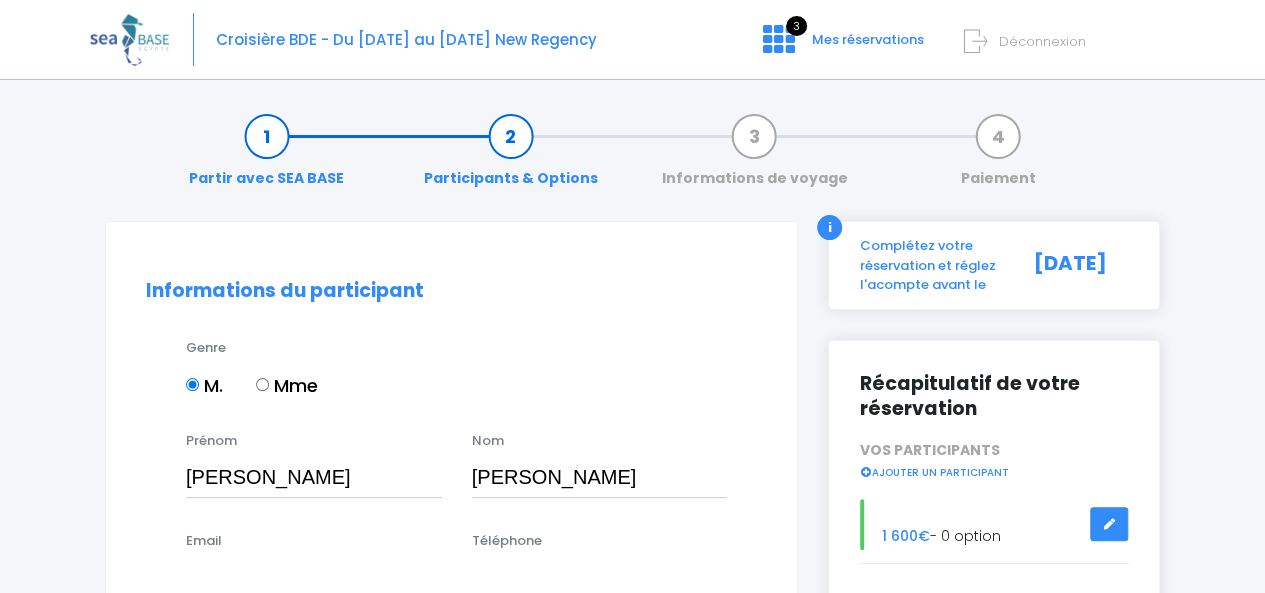 click on "Email" at bounding box center (314, 564) 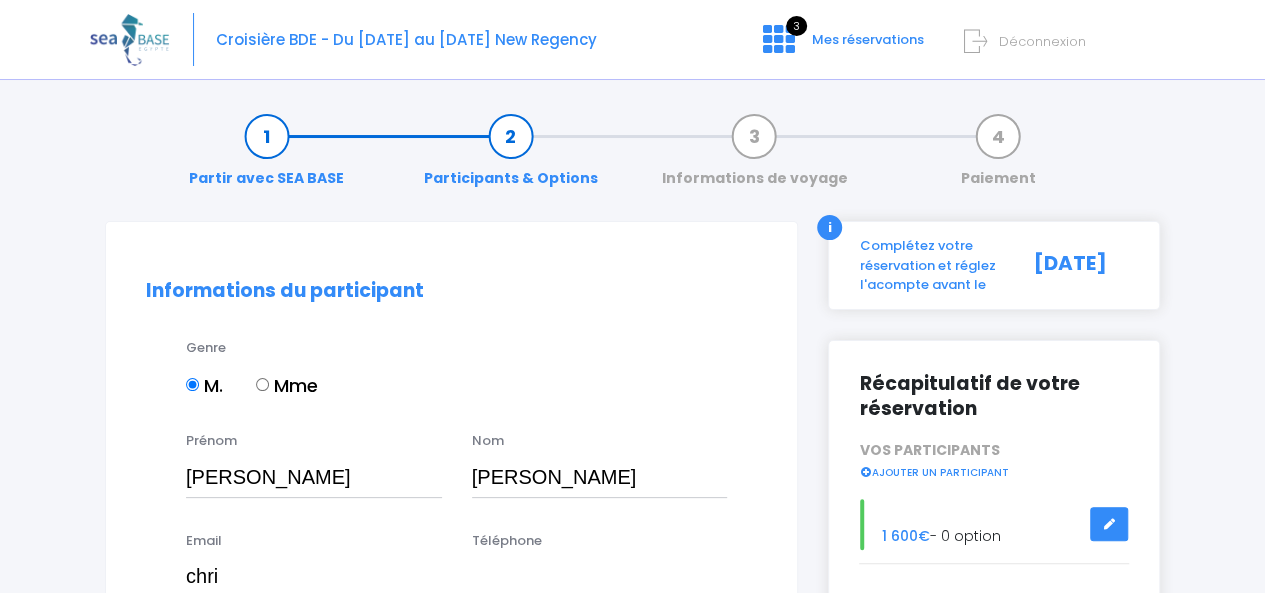 type on "chris.bolliger@gmail.com" 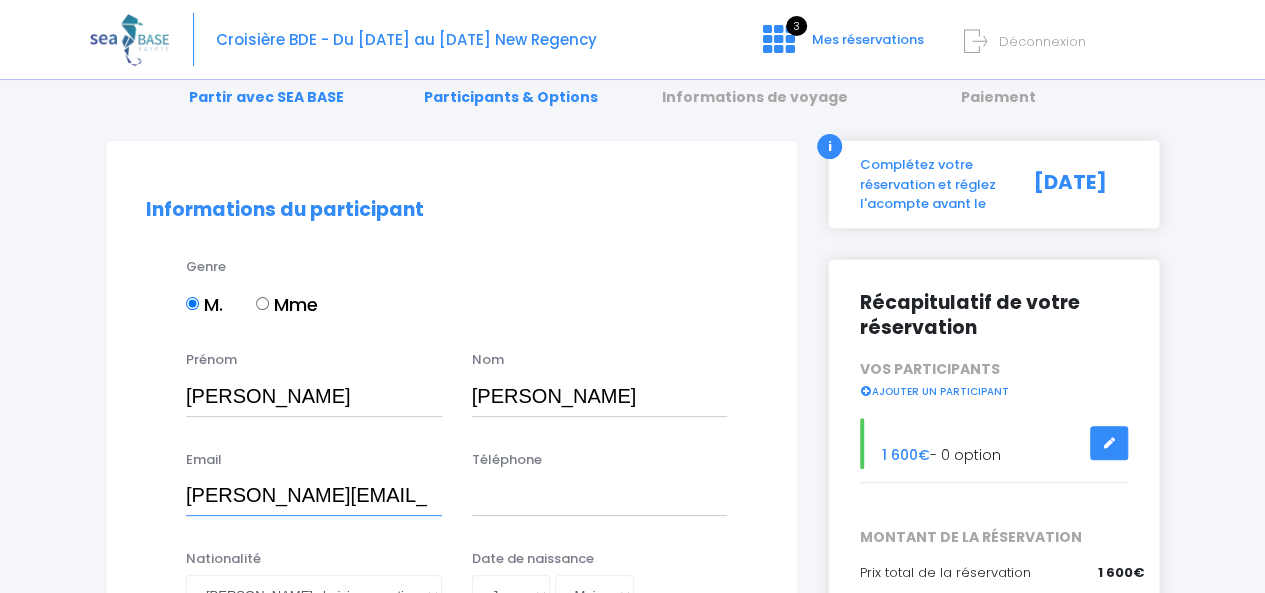 scroll, scrollTop: 100, scrollLeft: 0, axis: vertical 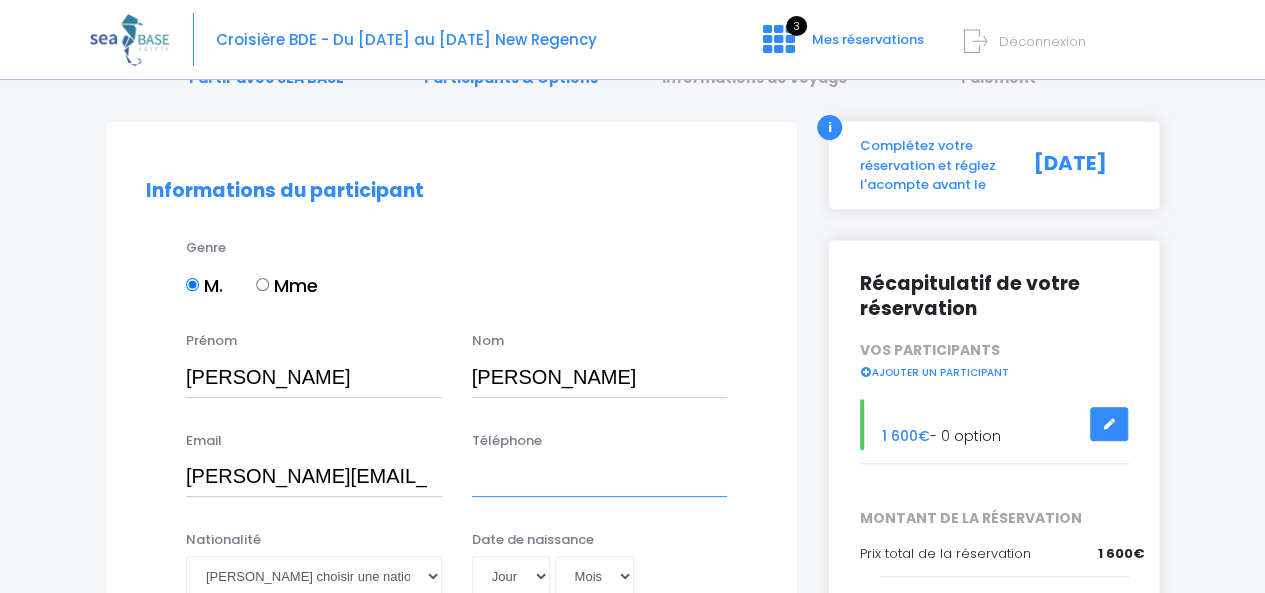 click on "Téléphone" at bounding box center [600, 477] 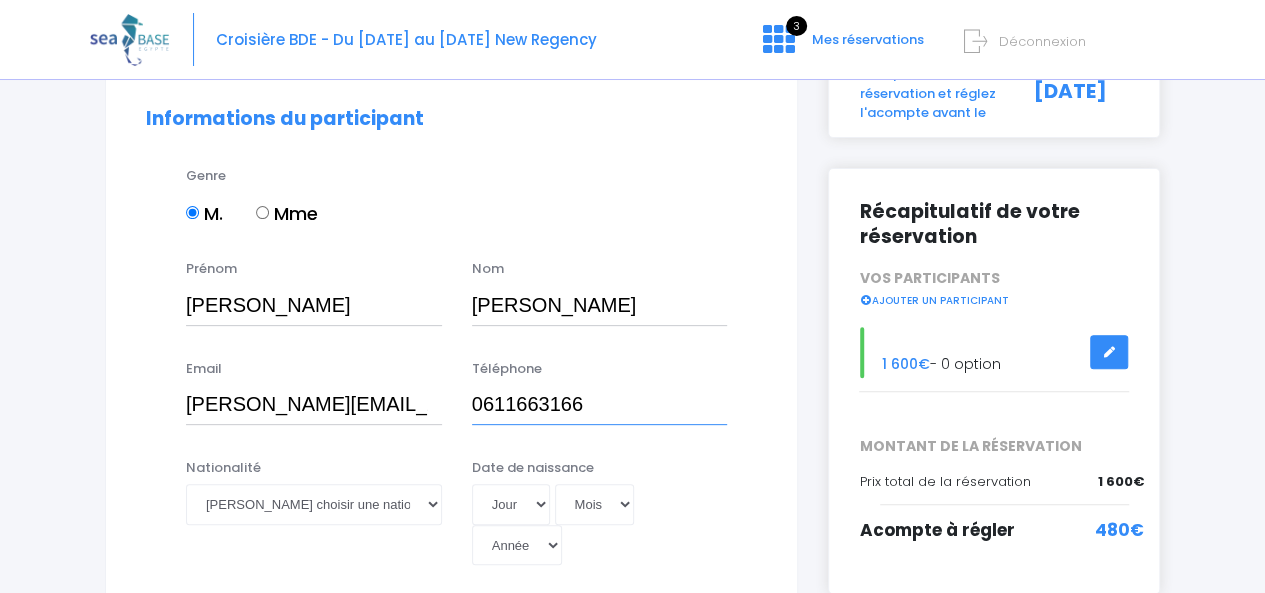 scroll, scrollTop: 200, scrollLeft: 0, axis: vertical 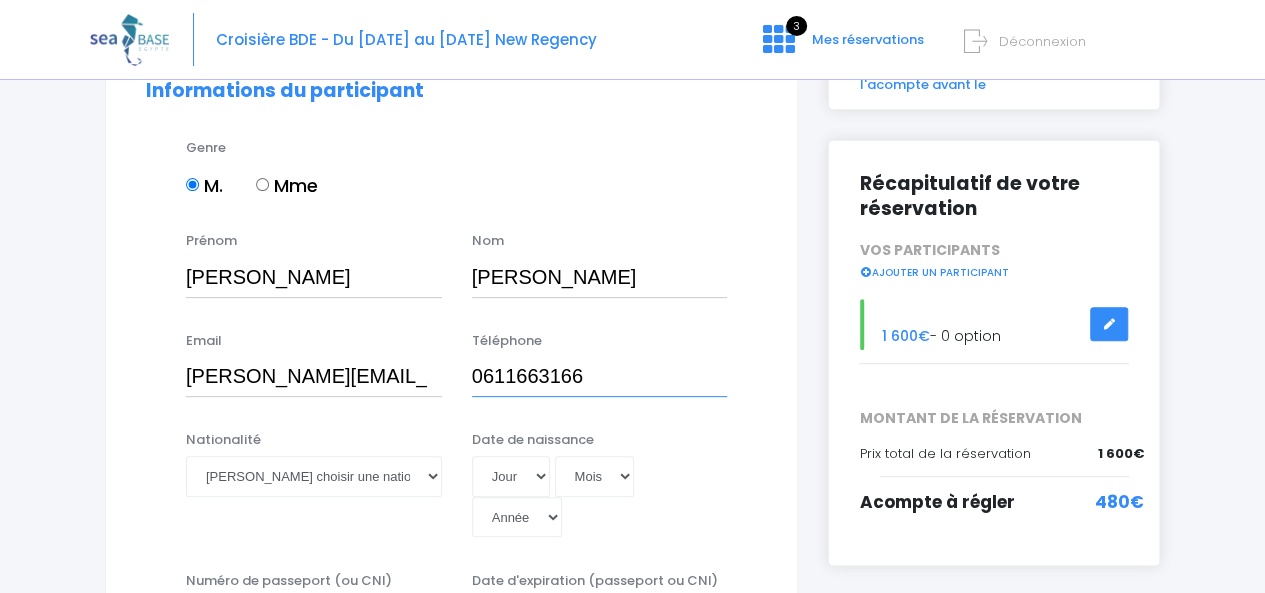 type on "0611663166" 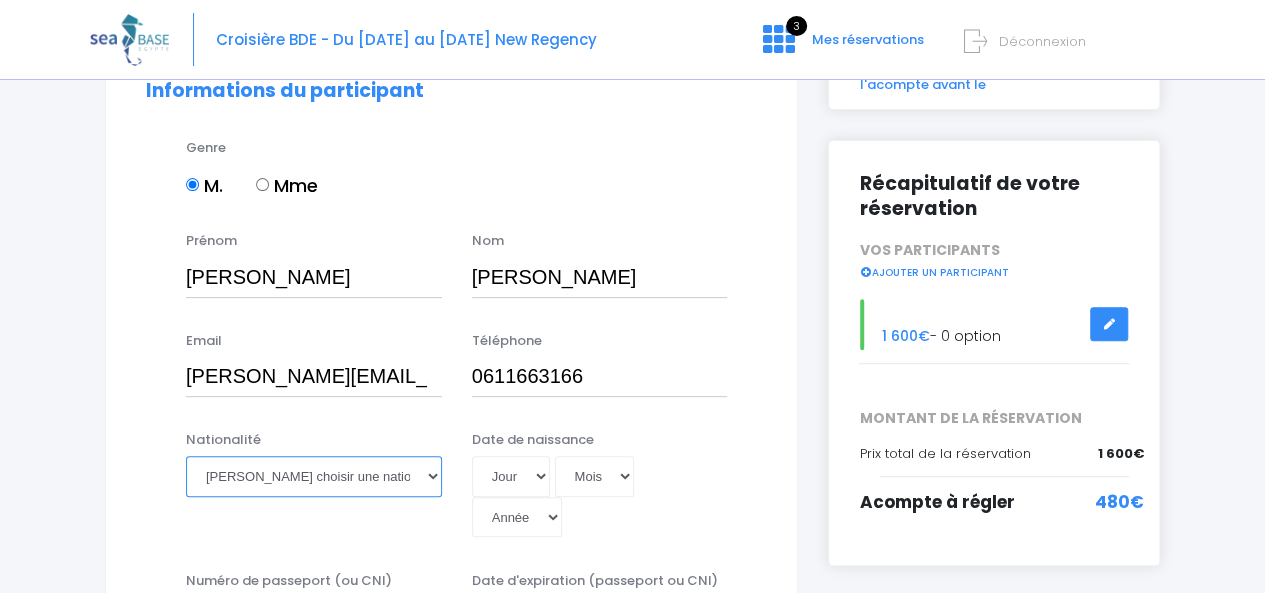 click on "Veuillez choisir une nationalité
Afghane
Albanaise
Algerienne
Allemande
Americaine
Andorrane
Angolaise
Antiguaise et barbudienne
Argentine Armenienne Australienne Autrichienne Azerbaïdjanaise Bahamienne" at bounding box center [314, 476] 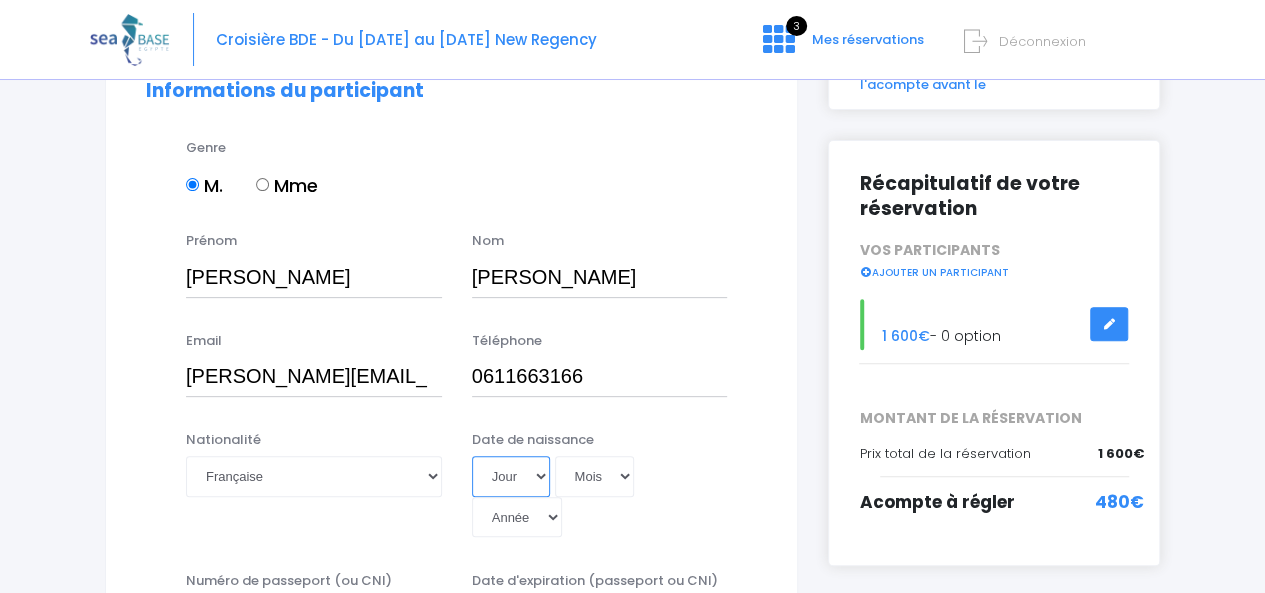 click on "Jour 01 02 03 04 05 06 07 08 09 10 11 12 13 14 15 16 17 18 19 20 21 22 23 24 25 26 27 28 29 30 31" at bounding box center (511, 476) 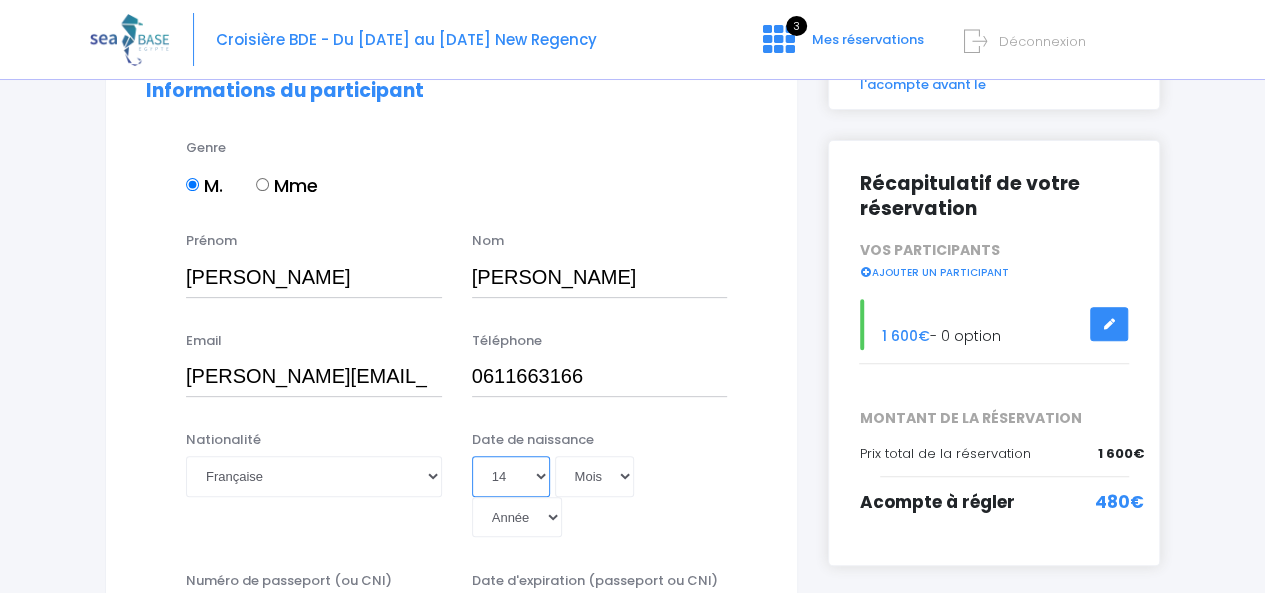 click on "Jour 01 02 03 04 05 06 07 08 09 10 11 12 13 14 15 16 17 18 19 20 21 22 23 24 25 26 27 28 29 30 31" at bounding box center [511, 476] 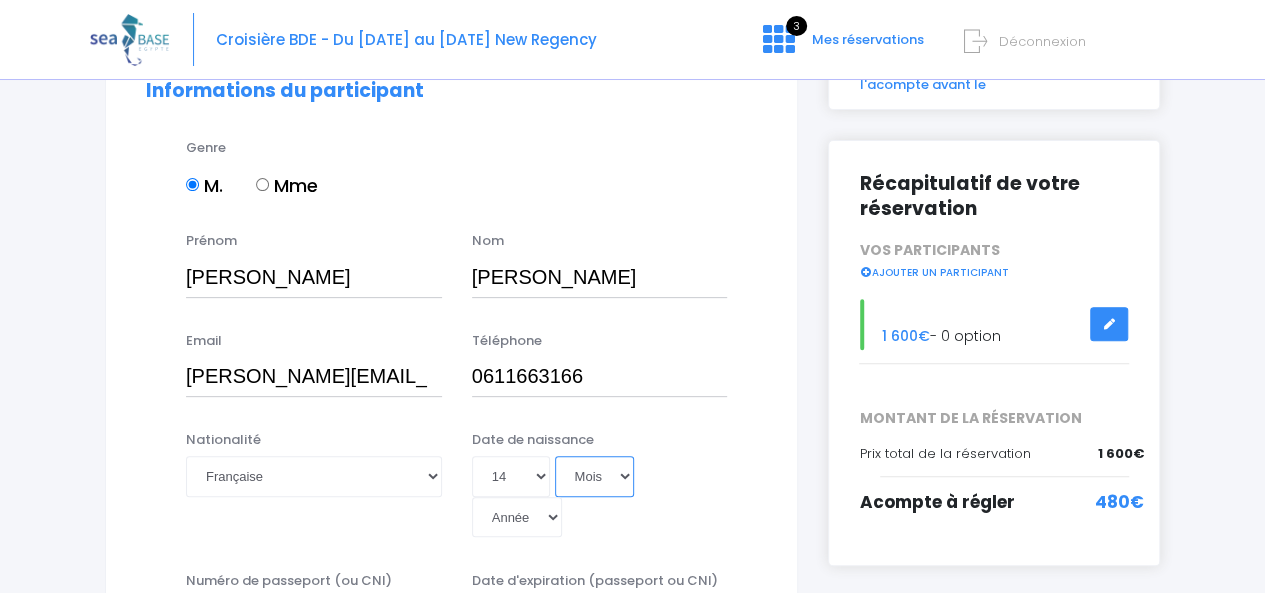 click on "Mois 01 02 03 04 05 06 07 08 09 10 11 12" at bounding box center [595, 476] 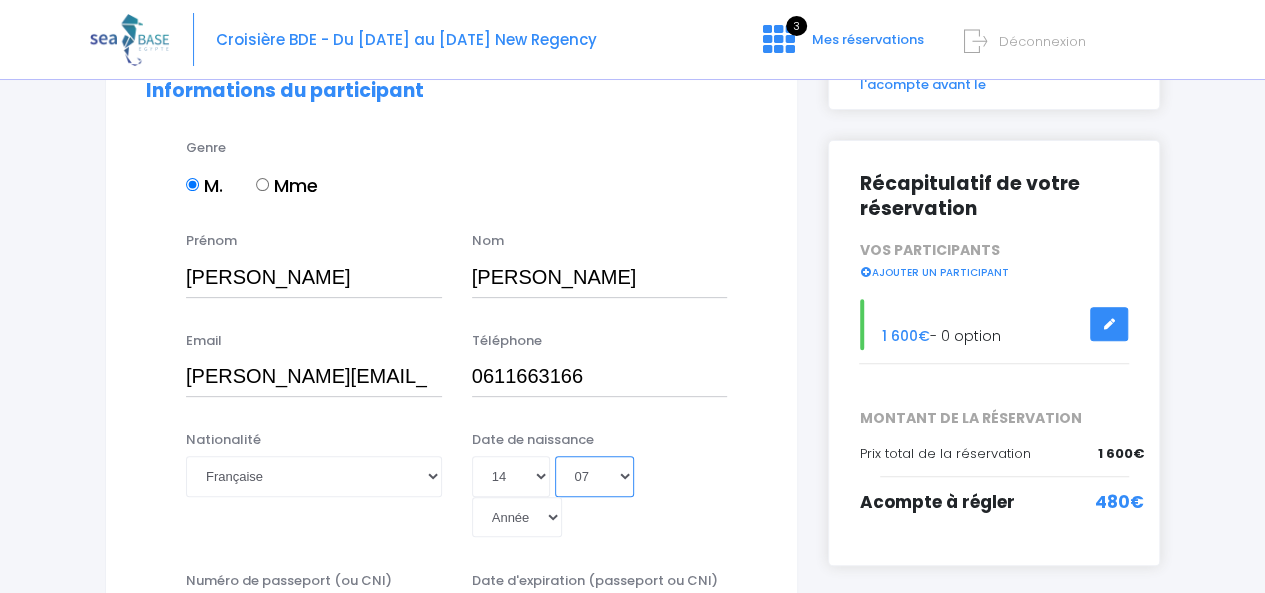 click on "Mois 01 02 03 04 05 06 07 08 09 10 11 12" at bounding box center (595, 476) 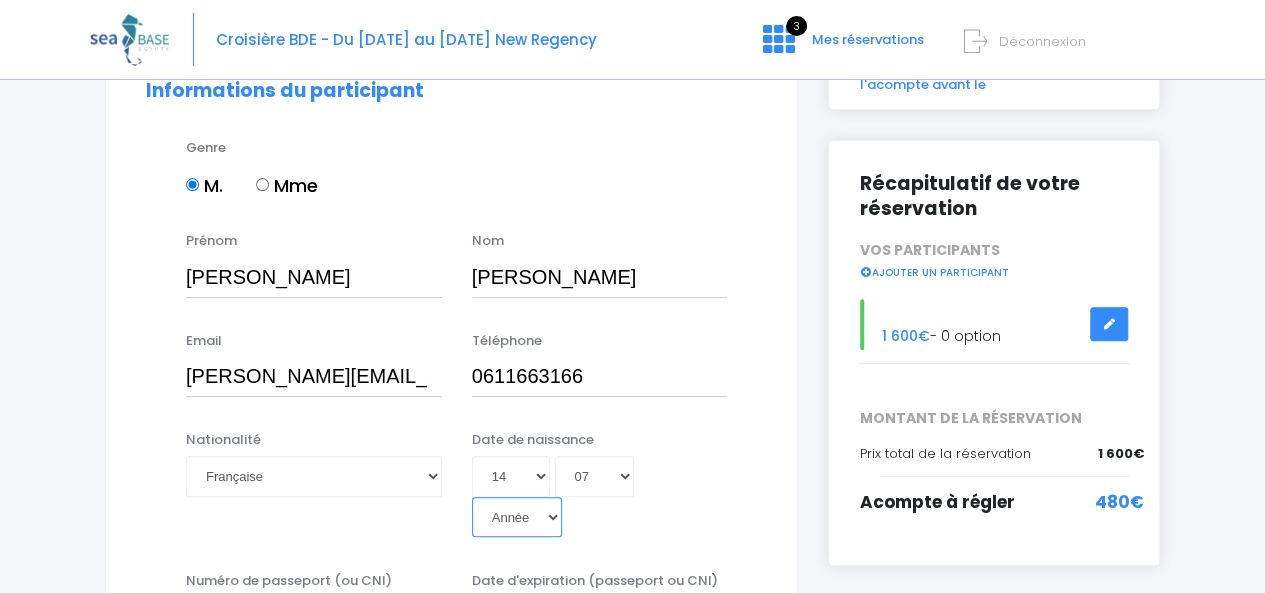 click on "Année 2045 2044 2043 2042 2041 2040 2039 2038 2037 2036 2035 2034 2033 2032 2031 2030 2029 2028 2027 2026 2025 2024 2023 2022 2021 2020 2019 2018 2017 2016 2015 2014 2013 2012 2011 2010 2009 2008 2007 2006 2005 2004 2003 2002 2001 2000 1999 1998 1997 1996 1995 1994 1993 1992 1991 1990 1989 1988 1987 1986 1985 1984 1983 1982 1981 1980 1979 1978 1977 1976 1975 1974 1973 1972 1971 1970 1969 1968 1967 1966 1965 1964 1963 1962 1961 1960 1959 1958 1957 1956 1955 1954 1953 1952 1951 1950 1949 1948 1947 1946 1945 1944 1943 1942 1941 1940 1939 1938 1937 1936 1935 1934 1933 1932 1931 1930 1929 1928 1927 1926 1925 1924 1923 1922 1921 1920 1919 1918 1917 1916 1915 1914 1913 1912 1911 1910 1909 1908 1907 1906 1905 1904 1903 1902 1901 1900" at bounding box center (517, 517) 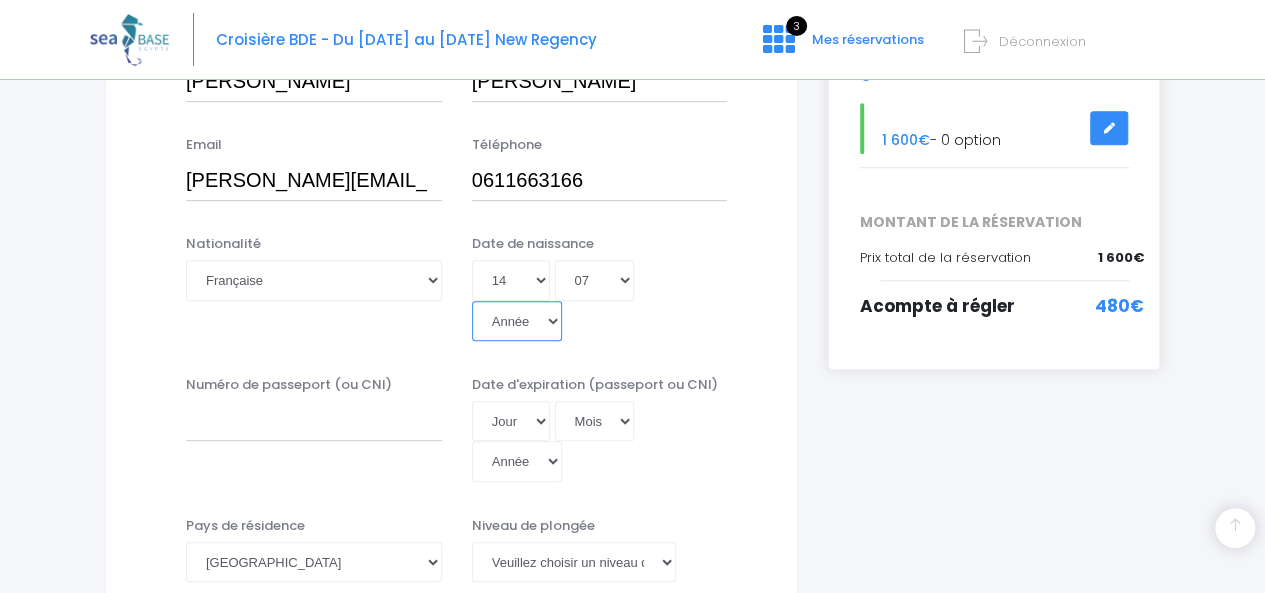 scroll, scrollTop: 500, scrollLeft: 0, axis: vertical 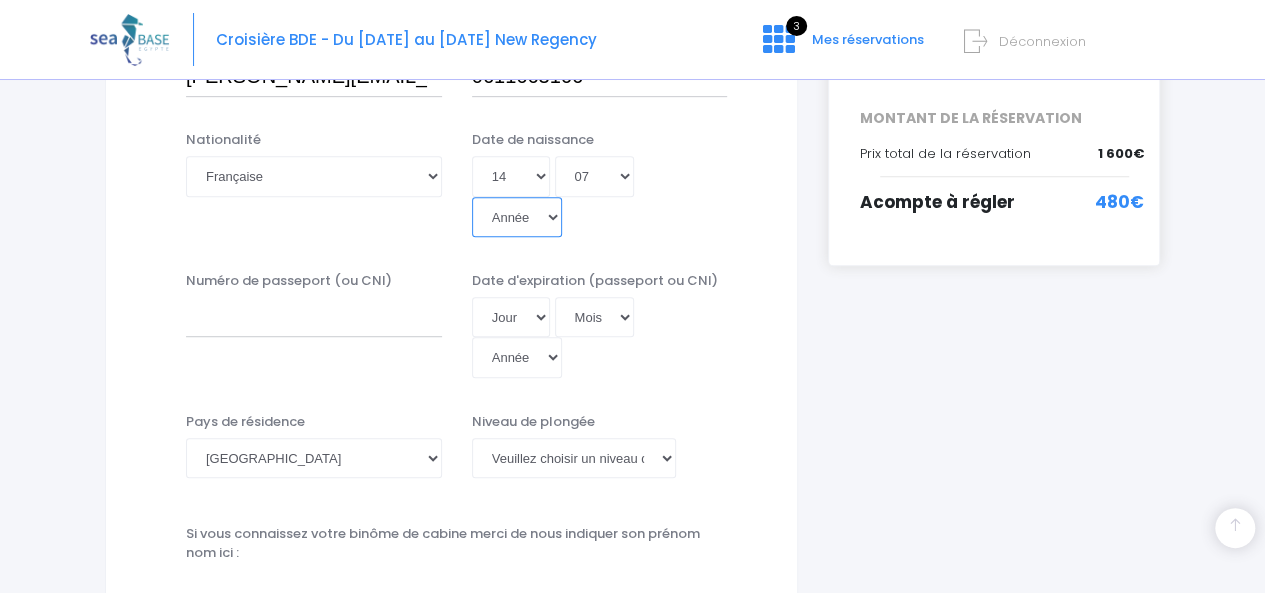 click on "Année 2045 2044 2043 2042 2041 2040 2039 2038 2037 2036 2035 2034 2033 2032 2031 2030 2029 2028 2027 2026 2025 2024 2023 2022 2021 2020 2019 2018 2017 2016 2015 2014 2013 2012 2011 2010 2009 2008 2007 2006 2005 2004 2003 2002 2001 2000 1999 1998 1997 1996 1995 1994 1993 1992 1991 1990 1989 1988 1987 1986 1985 1984 1983 1982 1981 1980 1979 1978 1977 1976 1975 1974 1973 1972 1971 1970 1969 1968 1967 1966 1965 1964 1963 1962 1961 1960 1959 1958 1957 1956 1955 1954 1953 1952 1951 1950 1949 1948 1947 1946 1945 1944 1943 1942 1941 1940 1939 1938 1937 1936 1935 1934 1933 1932 1931 1930 1929 1928 1927 1926 1925 1924 1923 1922 1921 1920 1919 1918 1917 1916 1915 1914 1913 1912 1911 1910 1909 1908 1907 1906 1905 1904 1903 1902 1901 1900" at bounding box center (517, 217) 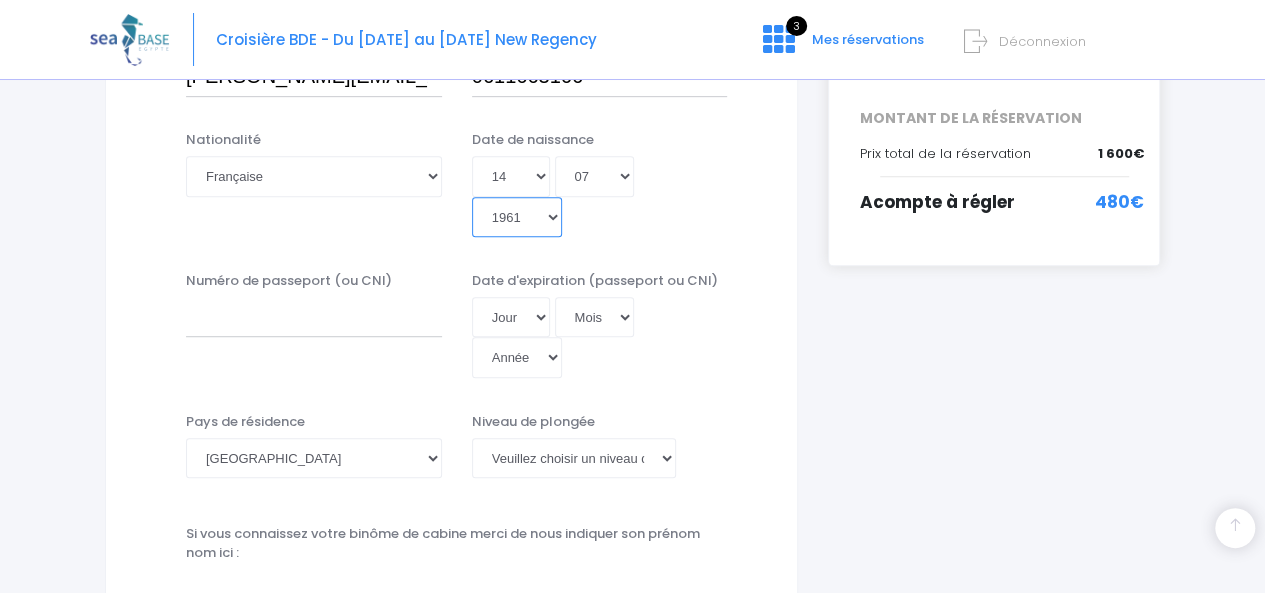 click on "Année 2045 2044 2043 2042 2041 2040 2039 2038 2037 2036 2035 2034 2033 2032 2031 2030 2029 2028 2027 2026 2025 2024 2023 2022 2021 2020 2019 2018 2017 2016 2015 2014 2013 2012 2011 2010 2009 2008 2007 2006 2005 2004 2003 2002 2001 2000 1999 1998 1997 1996 1995 1994 1993 1992 1991 1990 1989 1988 1987 1986 1985 1984 1983 1982 1981 1980 1979 1978 1977 1976 1975 1974 1973 1972 1971 1970 1969 1968 1967 1966 1965 1964 1963 1962 1961 1960 1959 1958 1957 1956 1955 1954 1953 1952 1951 1950 1949 1948 1947 1946 1945 1944 1943 1942 1941 1940 1939 1938 1937 1936 1935 1934 1933 1932 1931 1930 1929 1928 1927 1926 1925 1924 1923 1922 1921 1920 1919 1918 1917 1916 1915 1914 1913 1912 1911 1910 1909 1908 1907 1906 1905 1904 1903 1902 1901 1900" at bounding box center (517, 217) 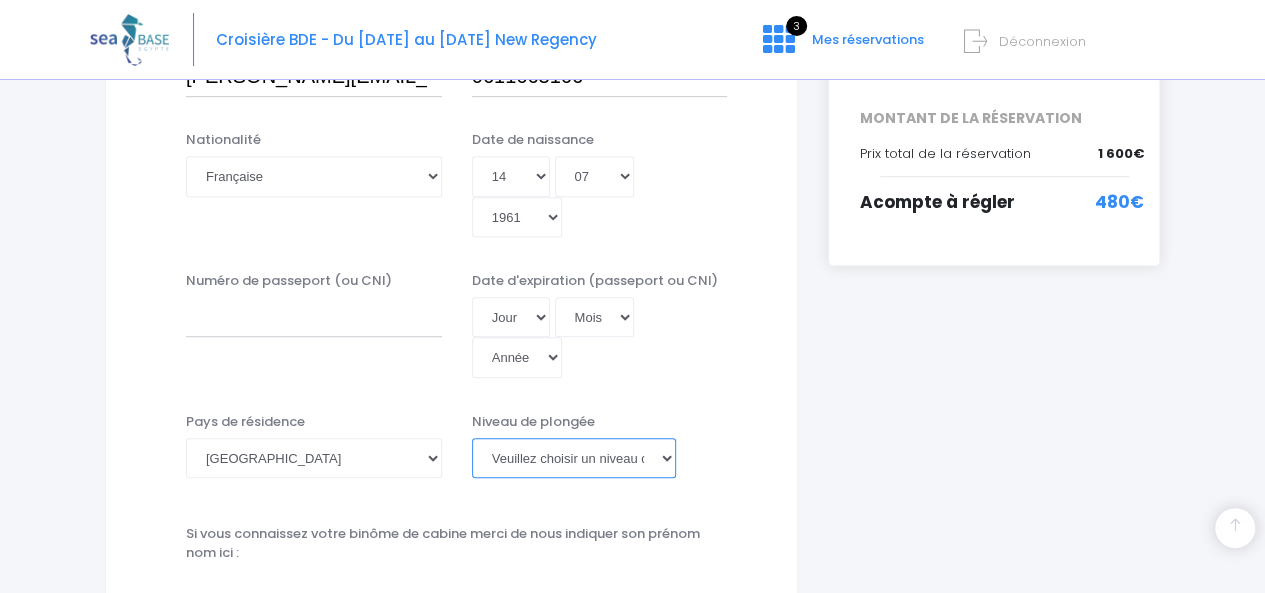 click on "Veuillez choisir un niveau de plongée
Non plongeur
Junior OW diver
Adventure OW diver
Open Water diver
Advanced OW diver
Deep diver
Rescue diver
Dive Master
Instructeur
MSDT
IDC Staff
Master instructeur
Course Director
N1
N2
N3
N4 PA40 MF1 MF2 PE40 Autre" at bounding box center [574, 458] 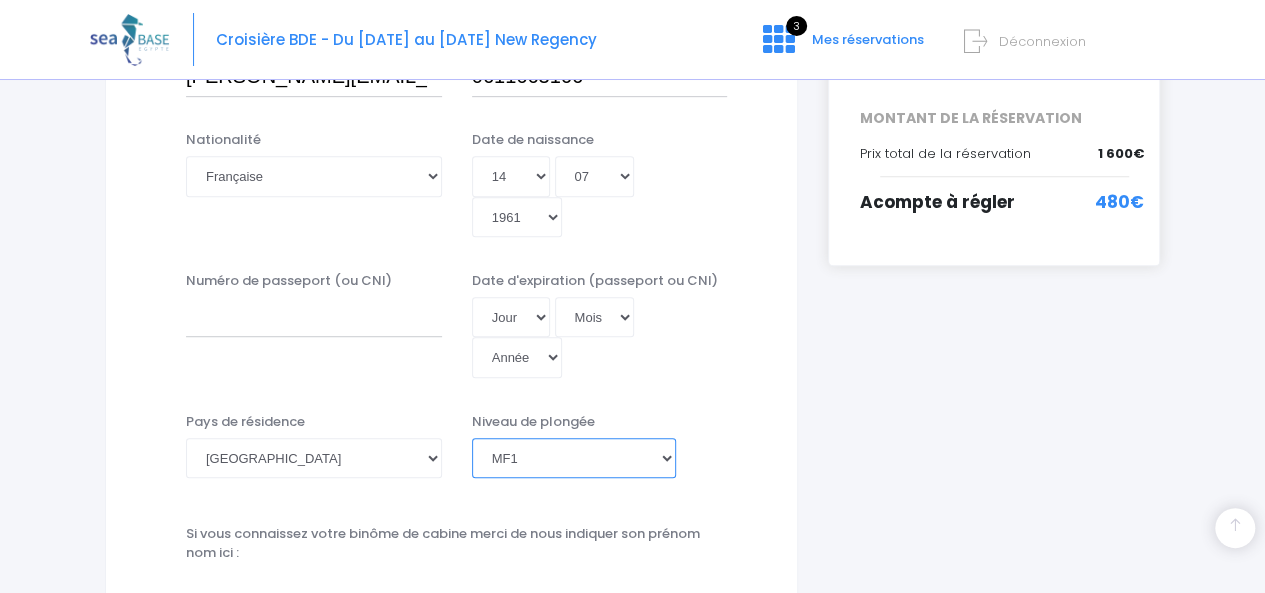 click on "Veuillez choisir un niveau de plongée
Non plongeur
Junior OW diver
Adventure OW diver
Open Water diver
Advanced OW diver
Deep diver
Rescue diver
Dive Master
Instructeur
MSDT
IDC Staff
Master instructeur
Course Director
N1
N2
N3
N4 PA40 MF1 MF2 PE40 Autre" at bounding box center [574, 458] 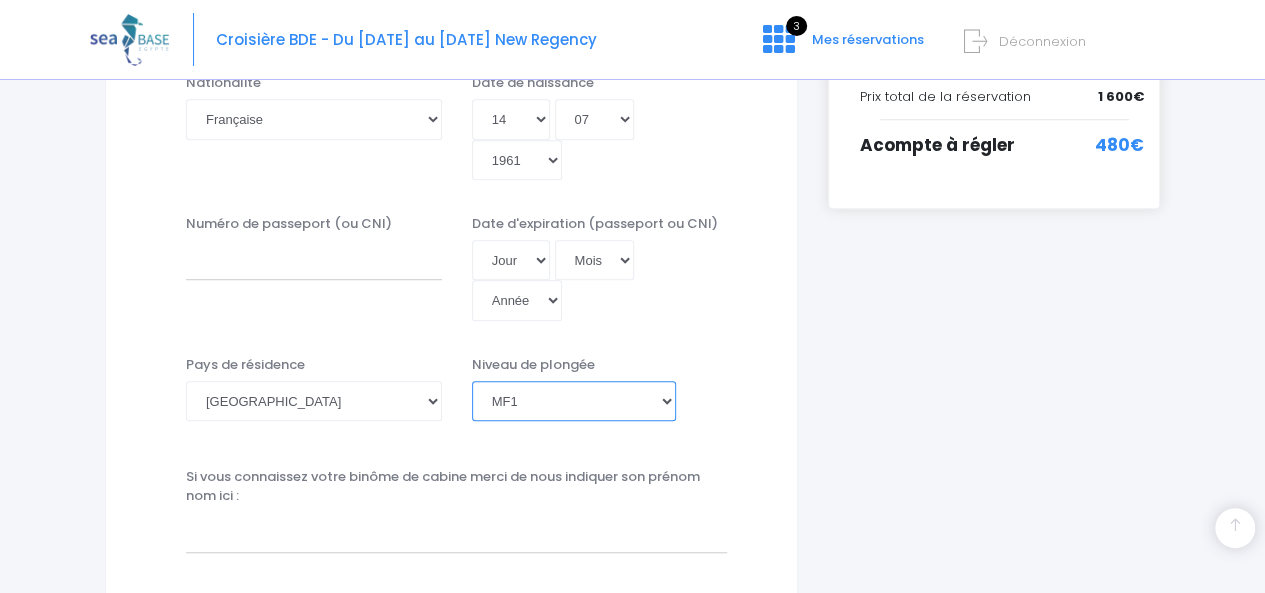 scroll, scrollTop: 600, scrollLeft: 0, axis: vertical 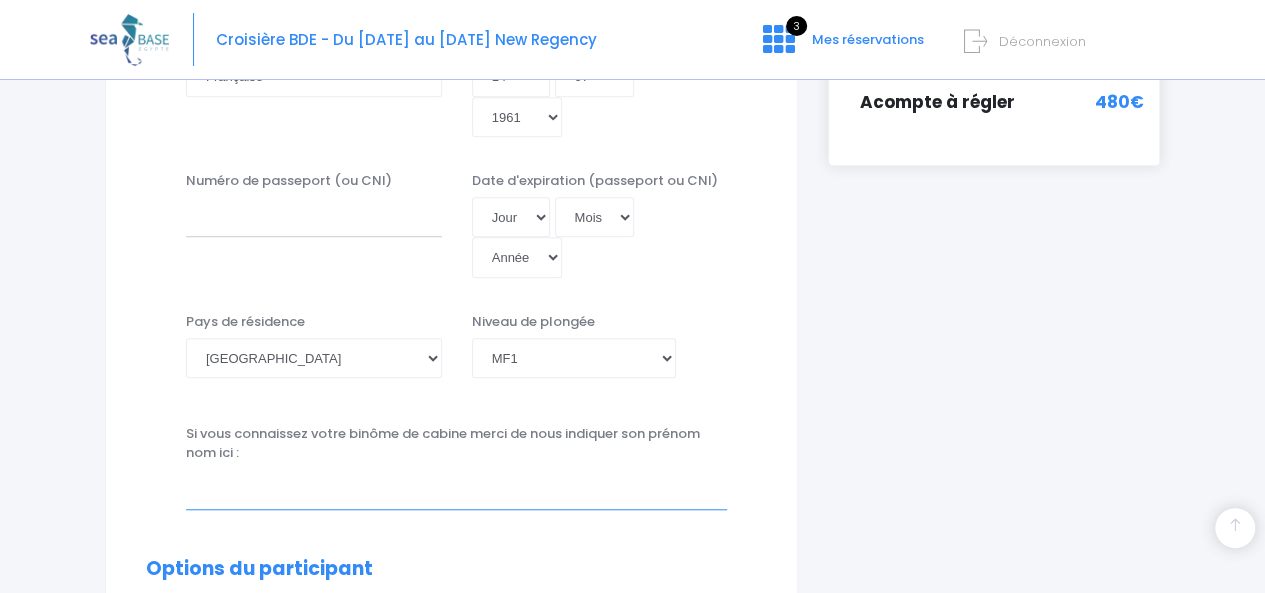 click at bounding box center (456, 489) 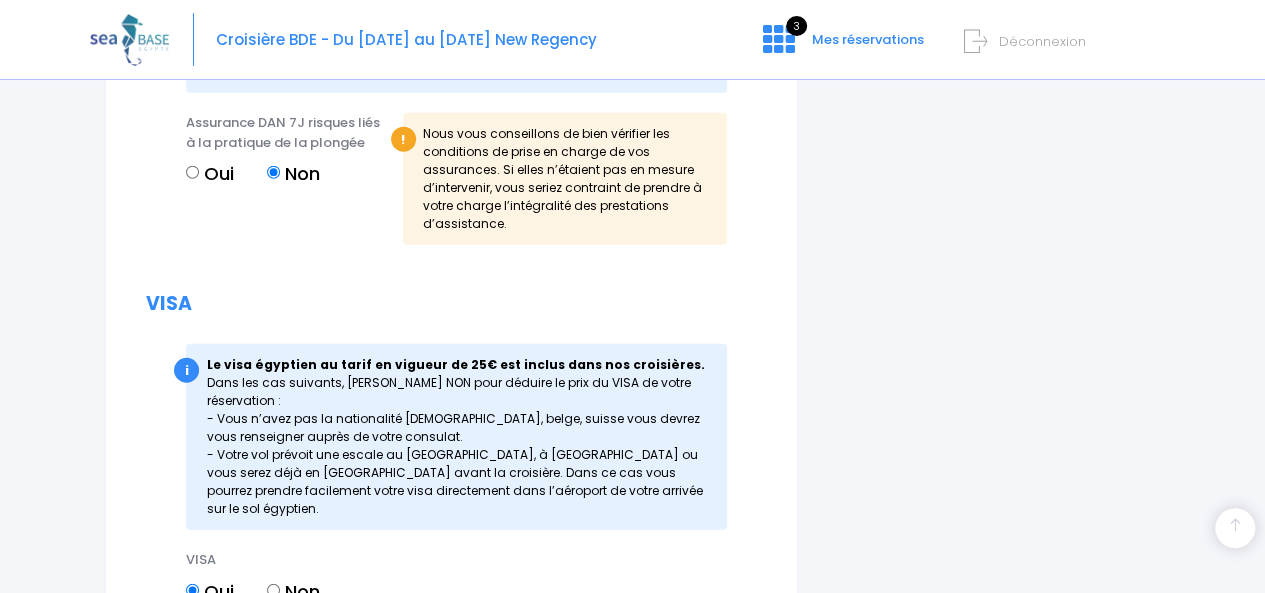 scroll, scrollTop: 2500, scrollLeft: 0, axis: vertical 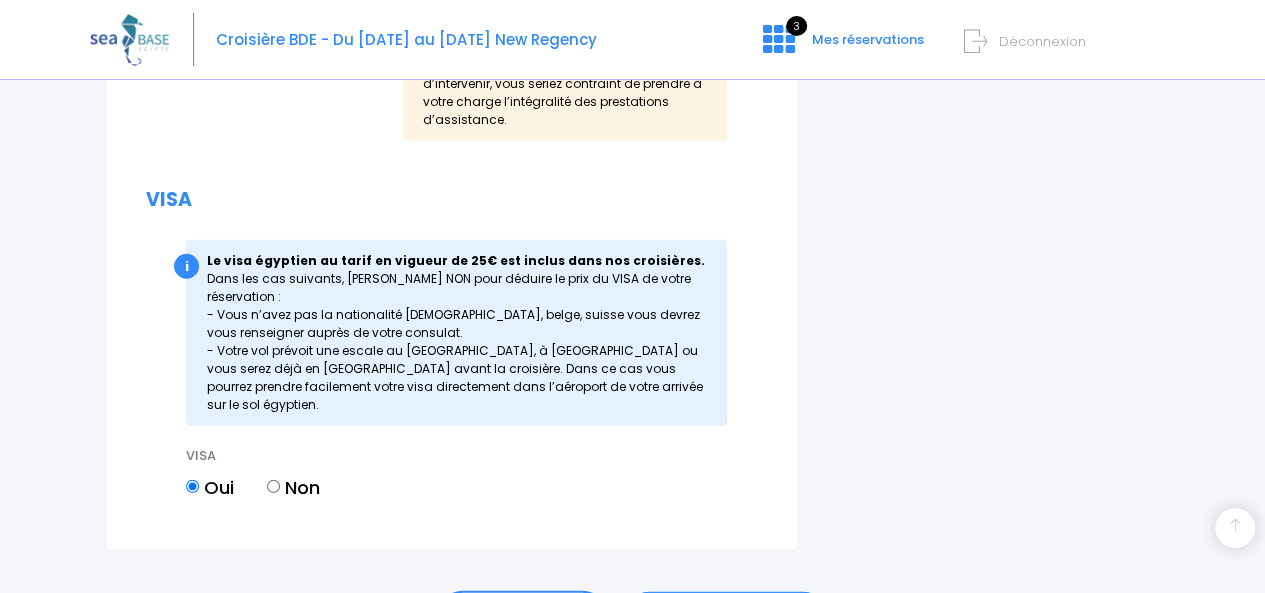 type on "Lutreau Eric" 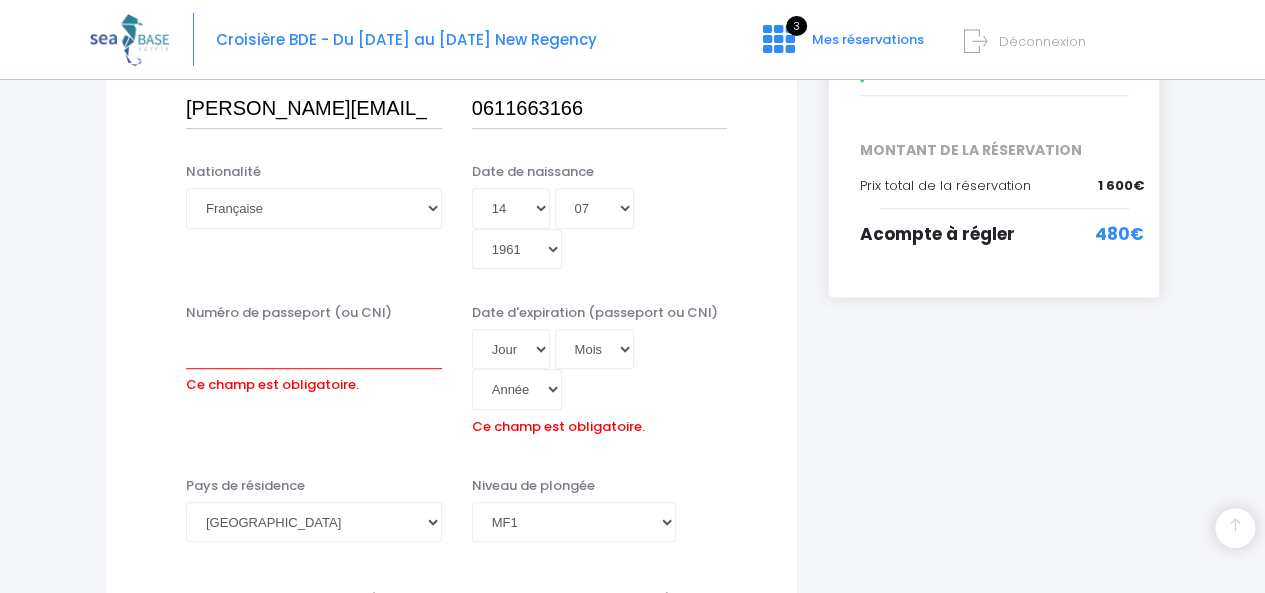 scroll, scrollTop: 368, scrollLeft: 0, axis: vertical 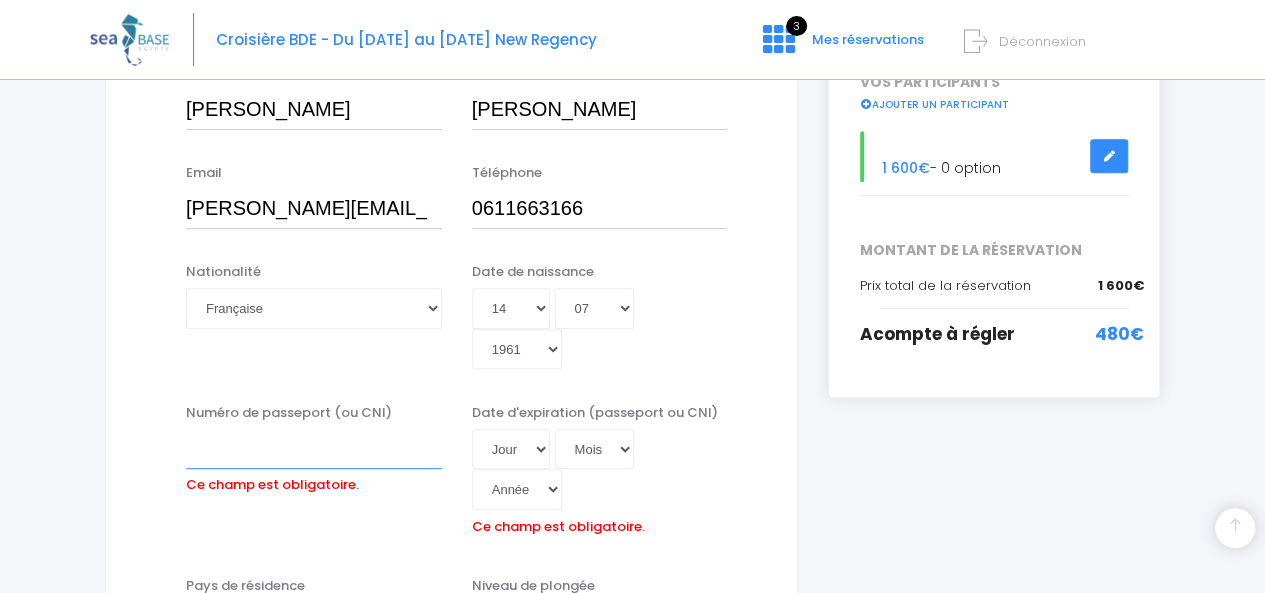 click on "Numéro de passeport (ou CNI)" at bounding box center (314, 449) 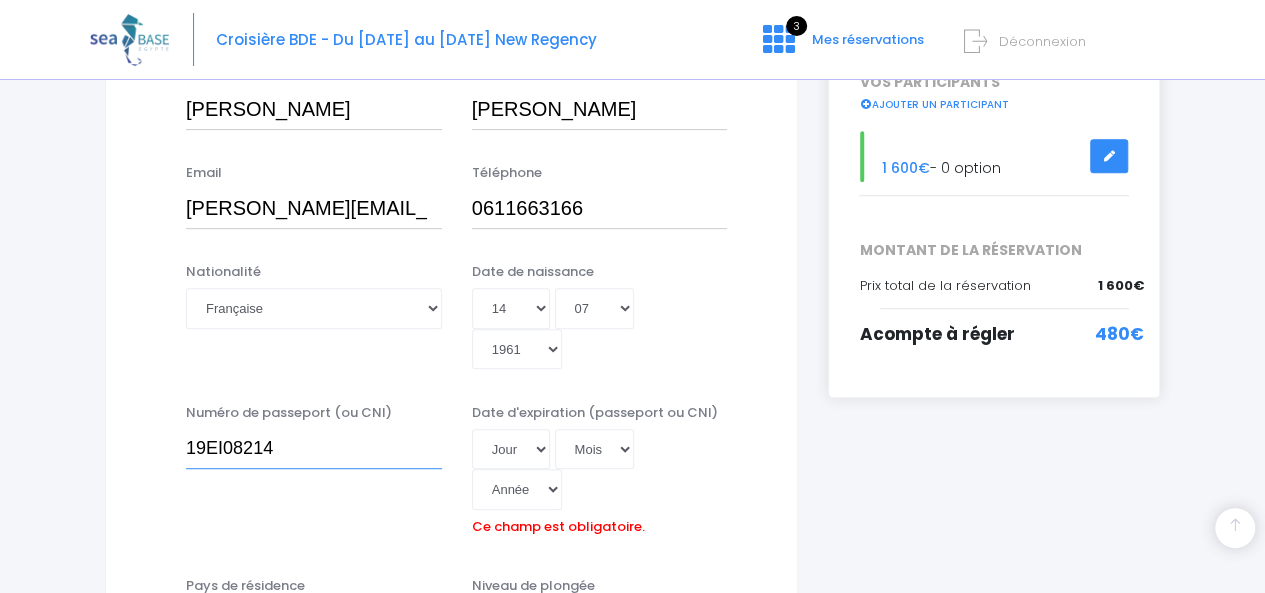 type on "19EI08214" 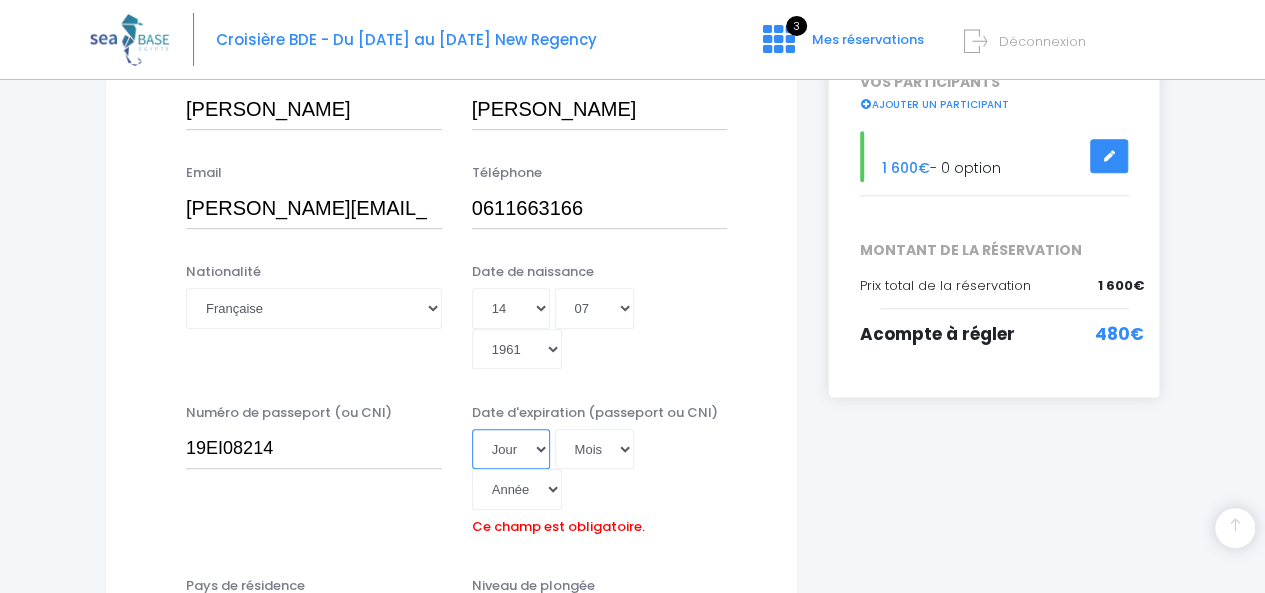 click on "Jour 01 02 03 04 05 06 07 08 09 10 11 12 13 14 15 16 17 18 19 20 21 22 23 24 25 26 27 28 29 30 31" at bounding box center (511, 449) 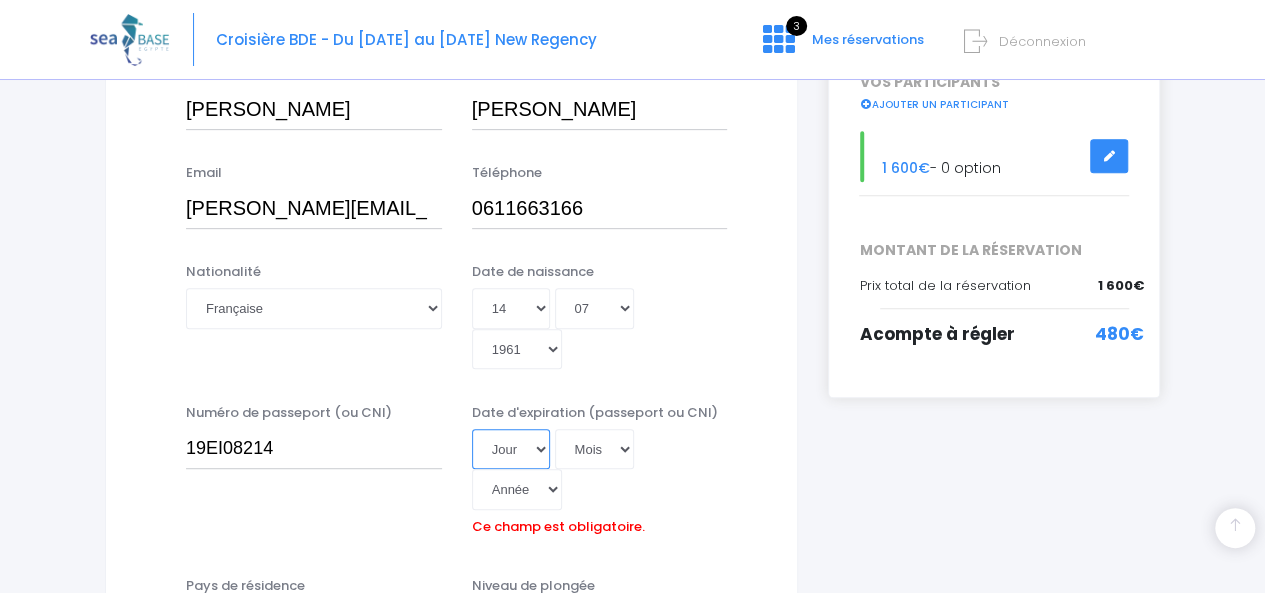 select on "21" 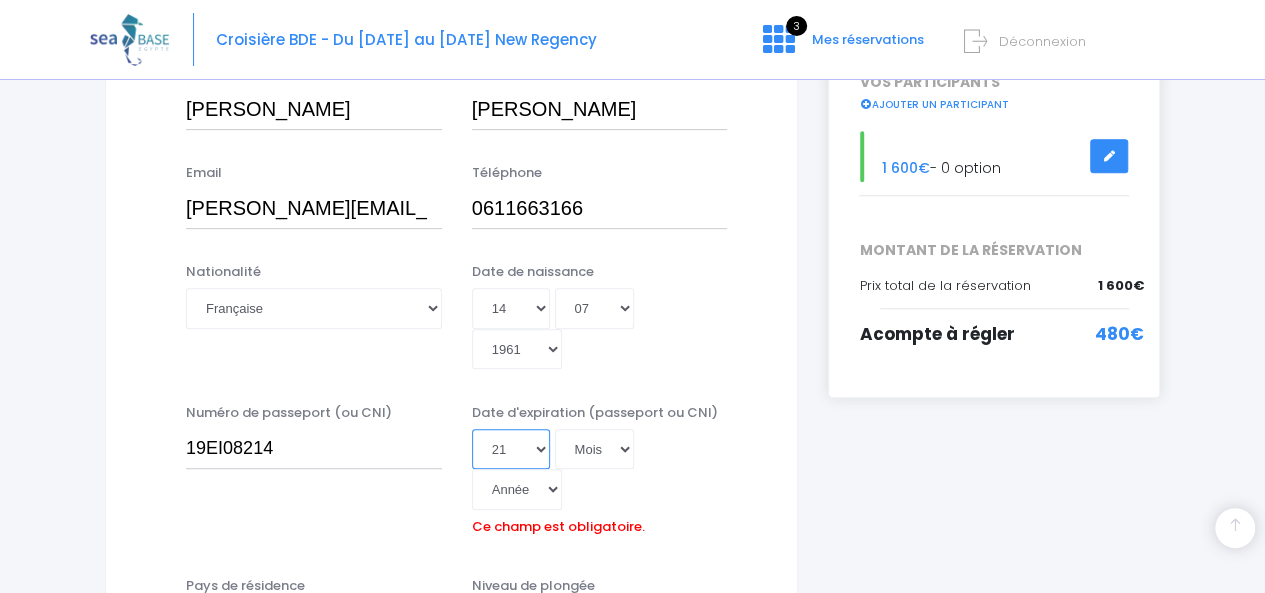 click on "Jour 01 02 03 04 05 06 07 08 09 10 11 12 13 14 15 16 17 18 19 20 21 22 23 24 25 26 27 28 29 30 31" at bounding box center [511, 449] 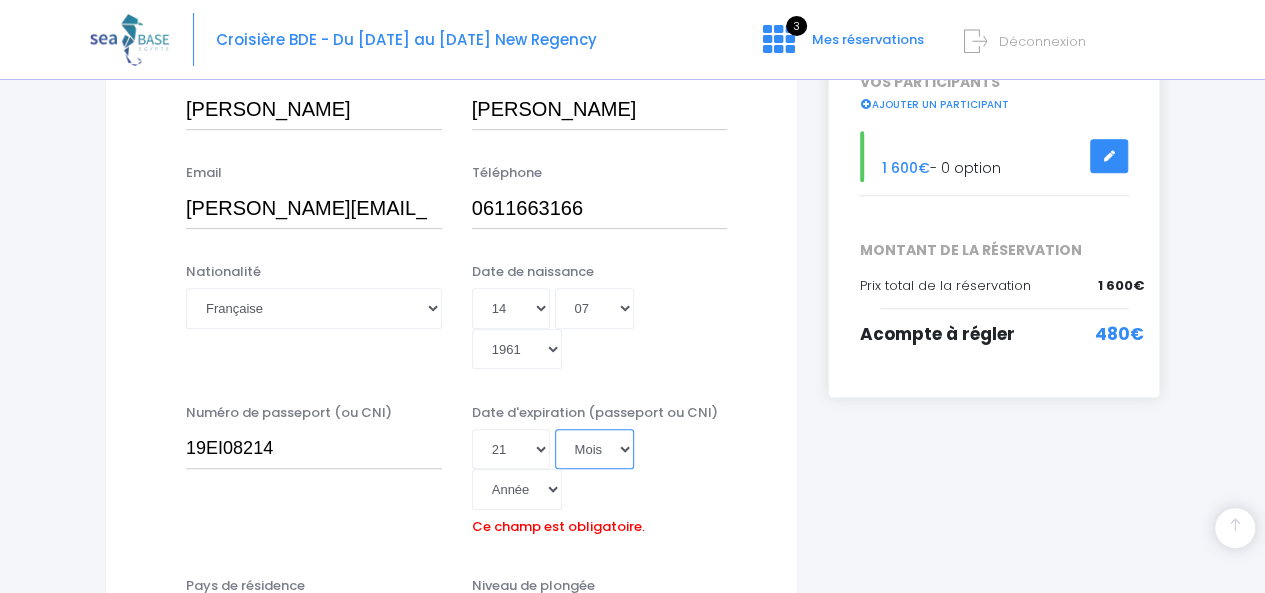 click on "Mois 01 02 03 04 05 06 07 08 09 10 11 12" at bounding box center [595, 449] 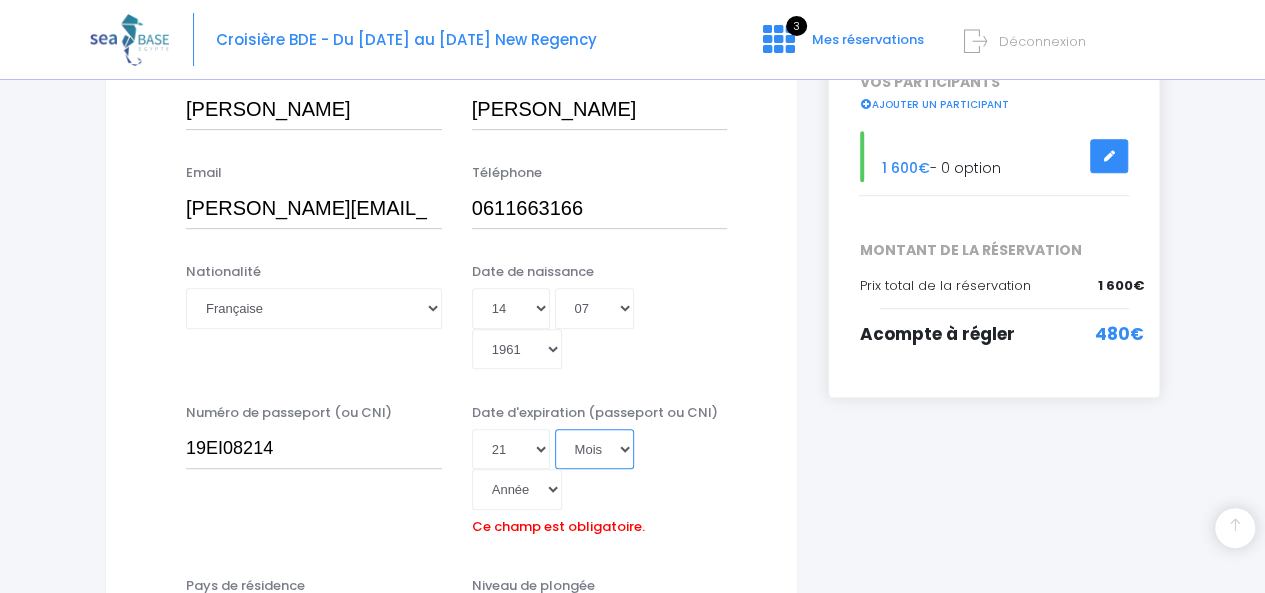select on "09" 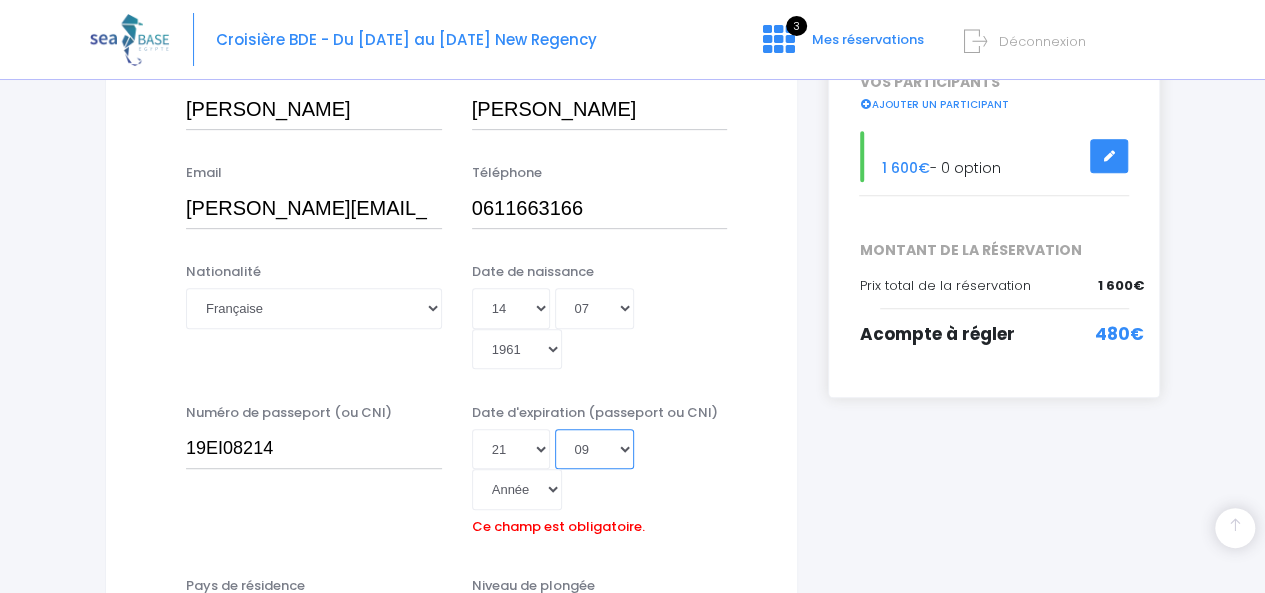 click on "Mois 01 02 03 04 05 06 07 08 09 10 11 12" at bounding box center [595, 449] 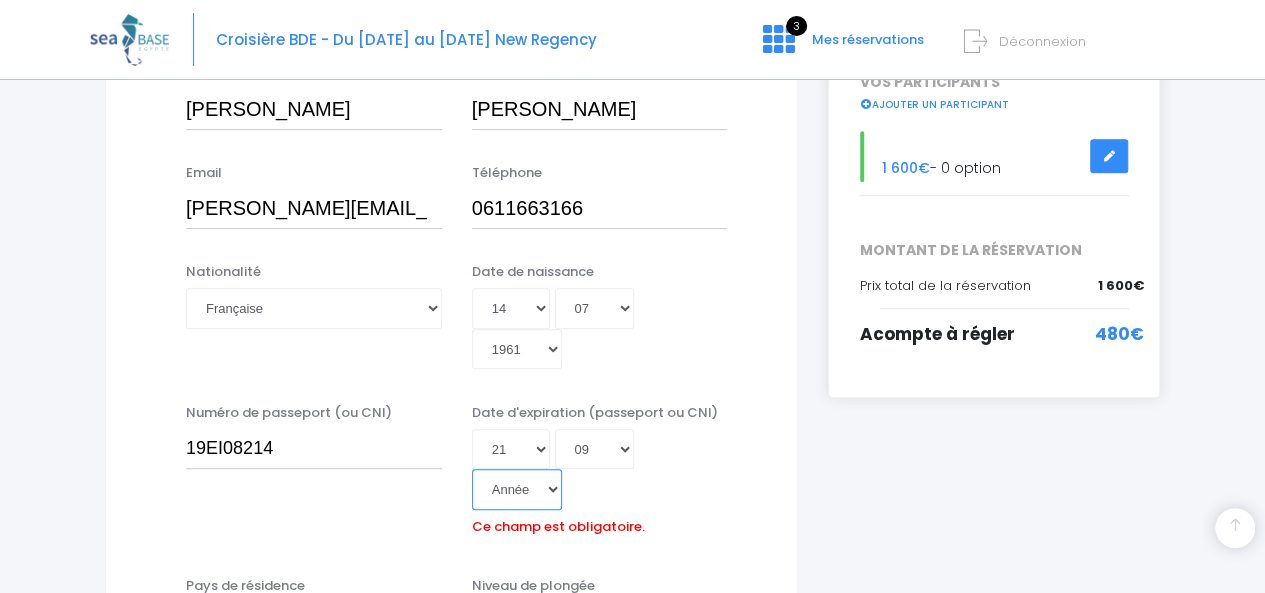 click on "Année 2045 2044 2043 2042 2041 2040 2039 2038 2037 2036 2035 2034 2033 2032 2031 2030 2029 2028 2027 2026 2025 2024 2023 2022 2021 2020 2019 2018 2017 2016 2015 2014 2013 2012 2011 2010 2009 2008 2007 2006 2005 2004 2003 2002 2001 2000 1999 1998 1997 1996 1995 1994 1993 1992 1991 1990 1989 1988 1987 1986 1985 1984 1983 1982 1981 1980 1979 1978 1977 1976 1975 1974 1973 1972 1971 1970 1969 1968 1967 1966 1965 1964 1963 1962 1961 1960 1959 1958 1957 1956 1955 1954 1953 1952 1951 1950 1949 1948 1947 1946 1945 1944 1943 1942 1941 1940 1939 1938 1937 1936 1935 1934 1933 1932 1931 1930 1929 1928 1927 1926 1925 1924 1923 1922 1921 1920 1919 1918 1917 1916 1915 1914 1913 1912 1911 1910 1909 1908 1907 1906 1905 1904 1903 1902 1901 1900" at bounding box center (517, 489) 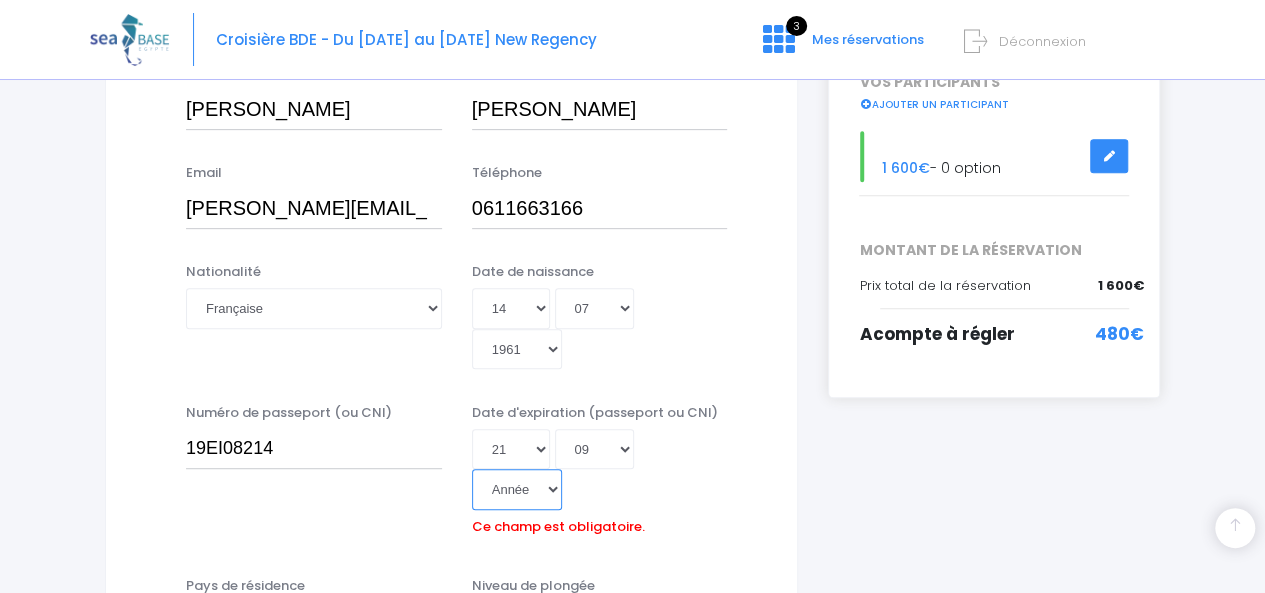 select on "2029" 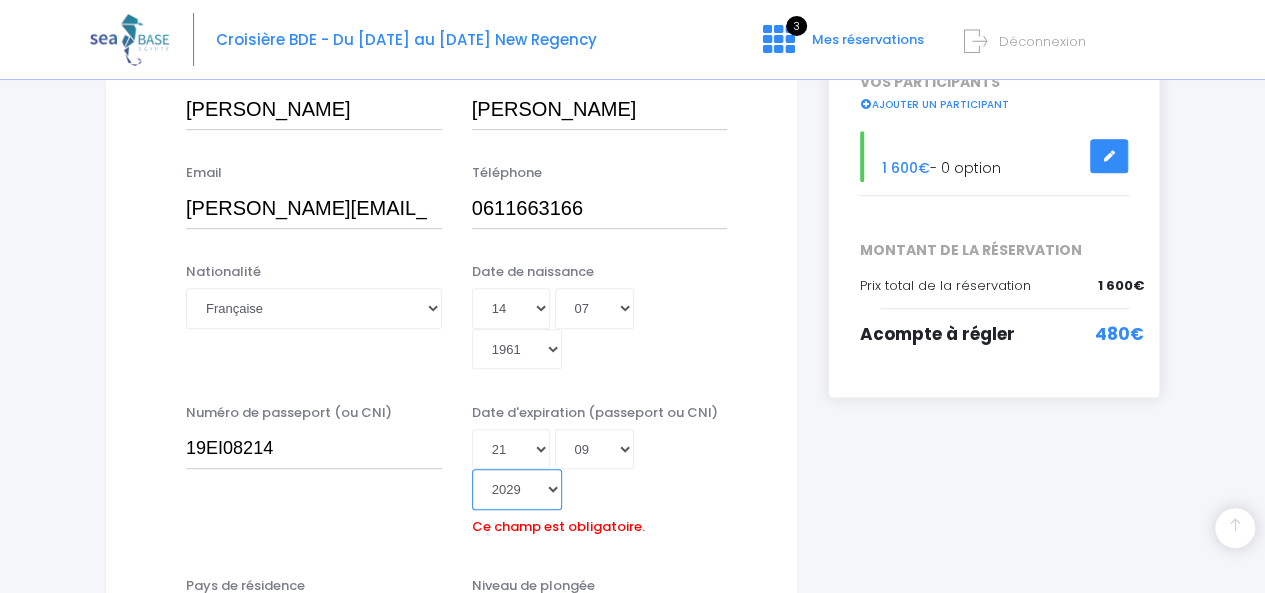 click on "Année 2045 2044 2043 2042 2041 2040 2039 2038 2037 2036 2035 2034 2033 2032 2031 2030 2029 2028 2027 2026 2025 2024 2023 2022 2021 2020 2019 2018 2017 2016 2015 2014 2013 2012 2011 2010 2009 2008 2007 2006 2005 2004 2003 2002 2001 2000 1999 1998 1997 1996 1995 1994 1993 1992 1991 1990 1989 1988 1987 1986 1985 1984 1983 1982 1981 1980 1979 1978 1977 1976 1975 1974 1973 1972 1971 1970 1969 1968 1967 1966 1965 1964 1963 1962 1961 1960 1959 1958 1957 1956 1955 1954 1953 1952 1951 1950 1949 1948 1947 1946 1945 1944 1943 1942 1941 1940 1939 1938 1937 1936 1935 1934 1933 1932 1931 1930 1929 1928 1927 1926 1925 1924 1923 1922 1921 1920 1919 1918 1917 1916 1915 1914 1913 1912 1911 1910 1909 1908 1907 1906 1905 1904 1903 1902 1901 1900" at bounding box center [517, 489] 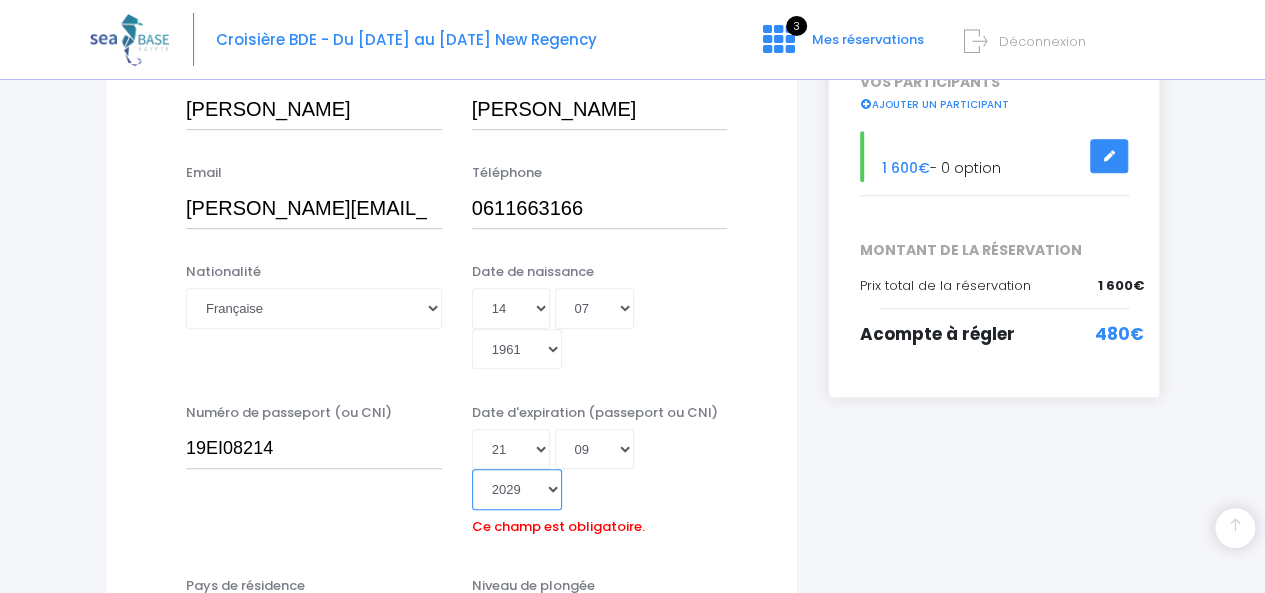 type on "2029-09-21" 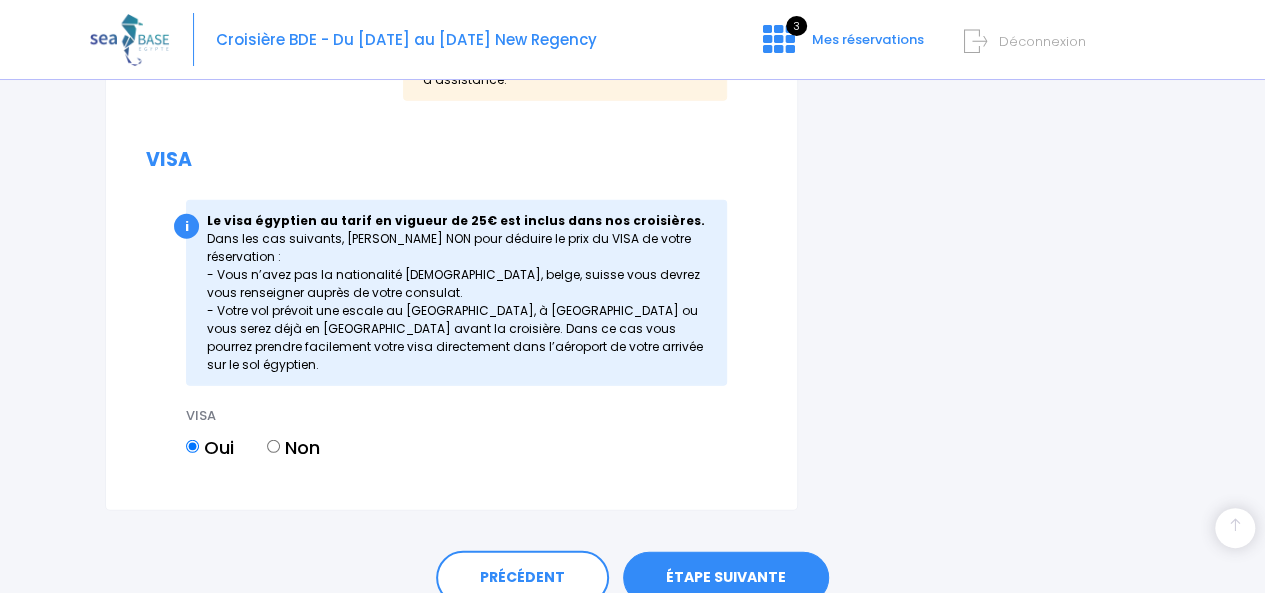 click on "ÉTAPE SUIVANTE" at bounding box center [726, 578] 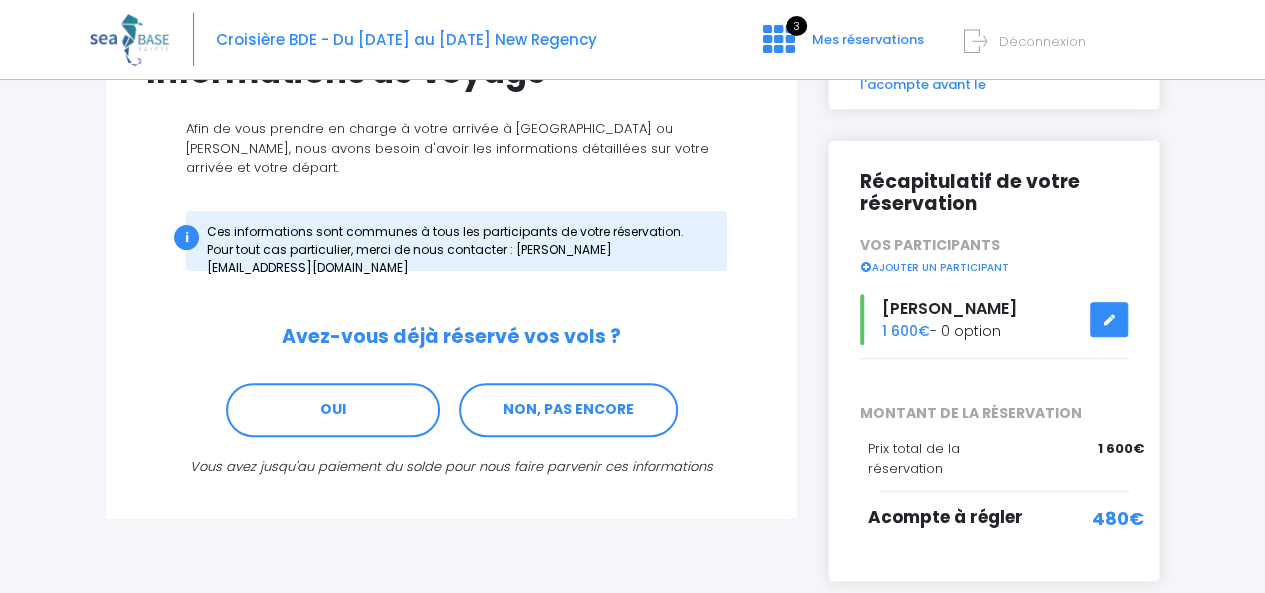 scroll, scrollTop: 100, scrollLeft: 0, axis: vertical 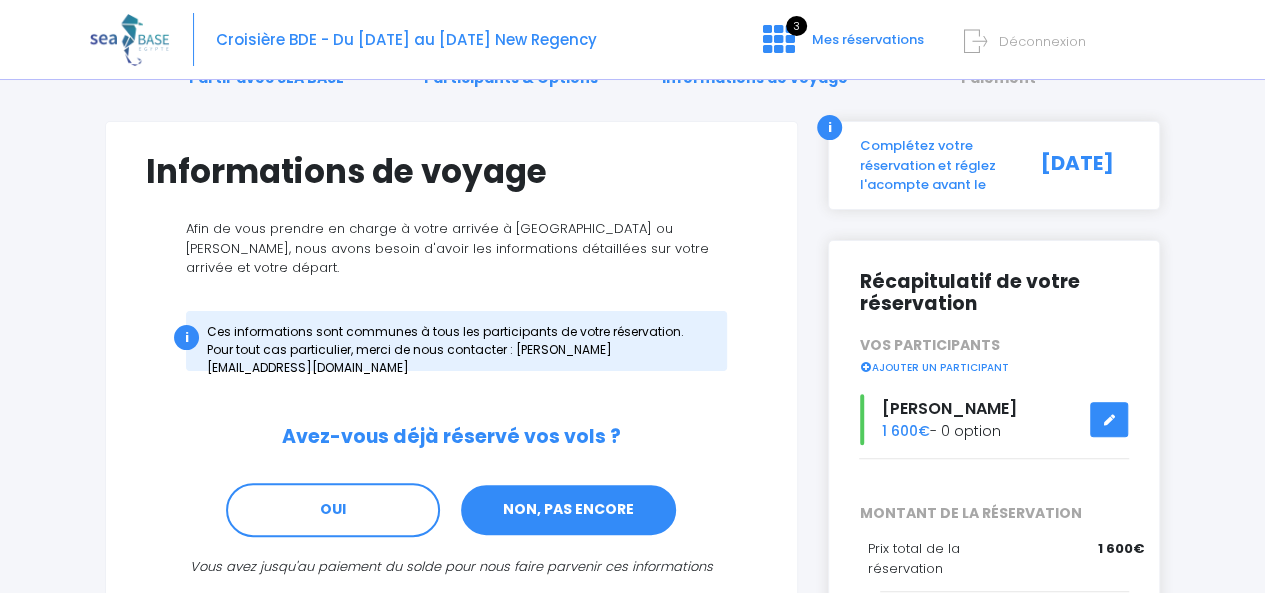 click on "NON, PAS ENCORE" at bounding box center [568, 510] 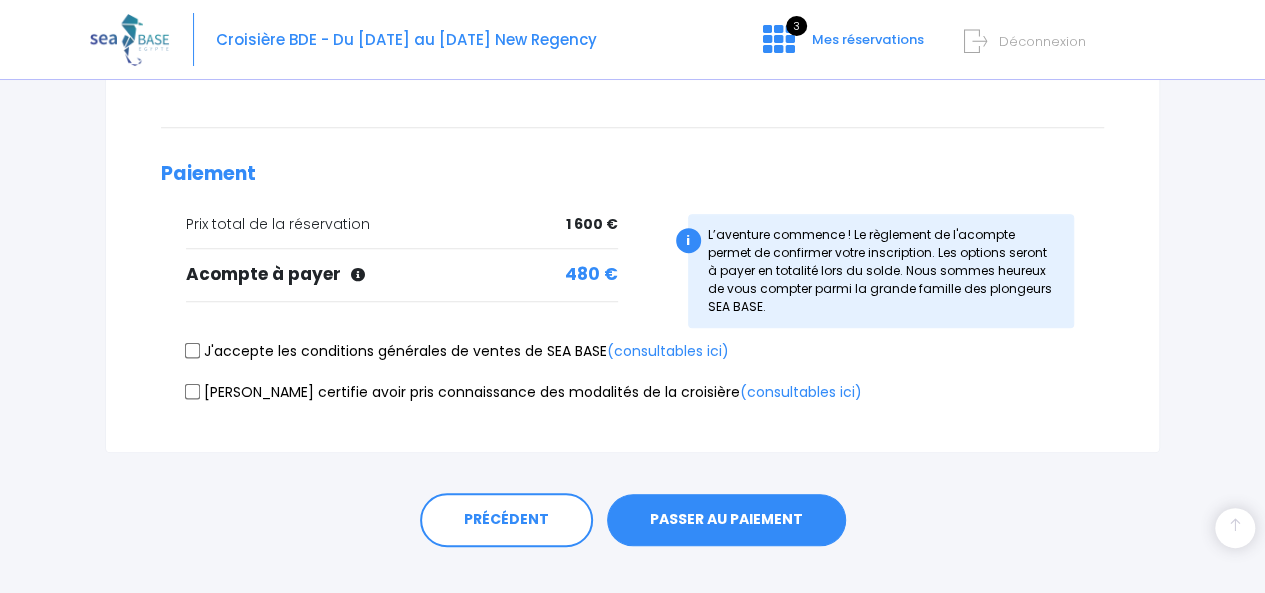 scroll, scrollTop: 495, scrollLeft: 0, axis: vertical 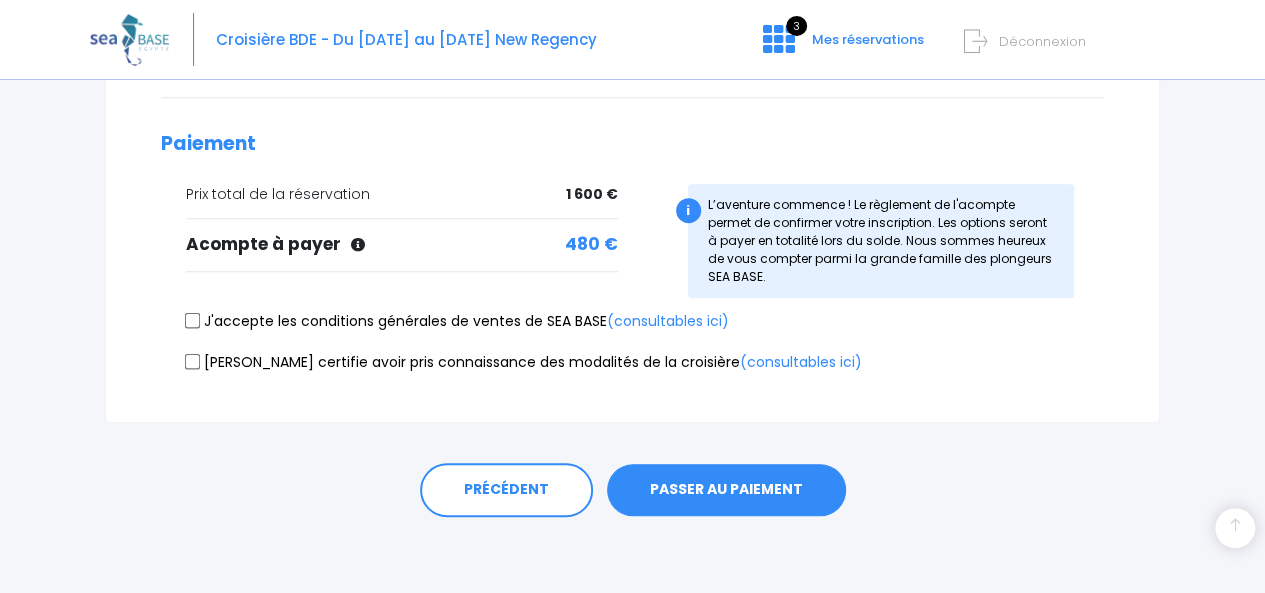 click on "J'accepte les conditions générales de ventes de SEA BASE  (consultables ici)" at bounding box center [193, 321] 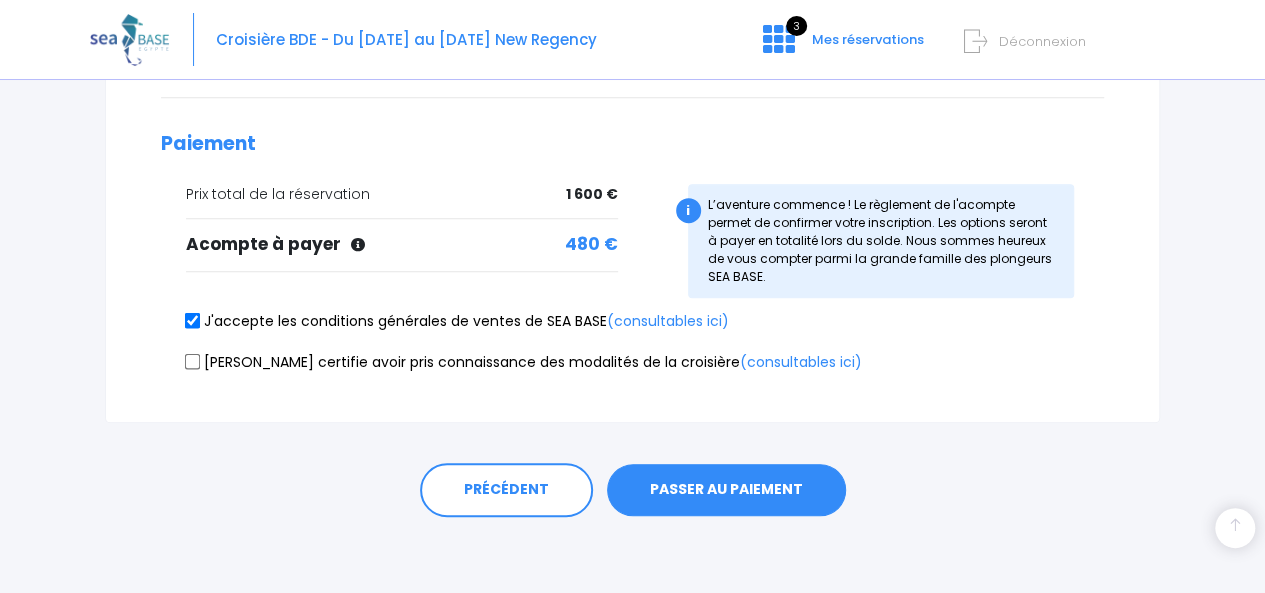 click on "Je certifie avoir pris connaissance des modalités de la croisière  (consultables ici)" at bounding box center (193, 361) 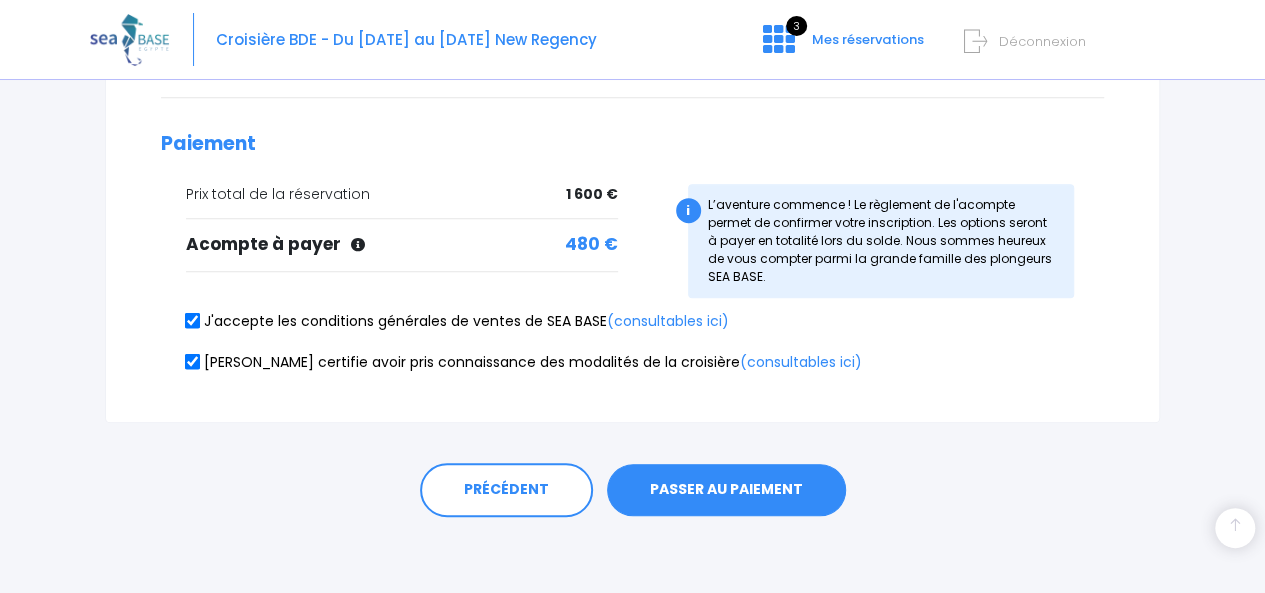 click on "PASSER AU PAIEMENT" at bounding box center (726, 490) 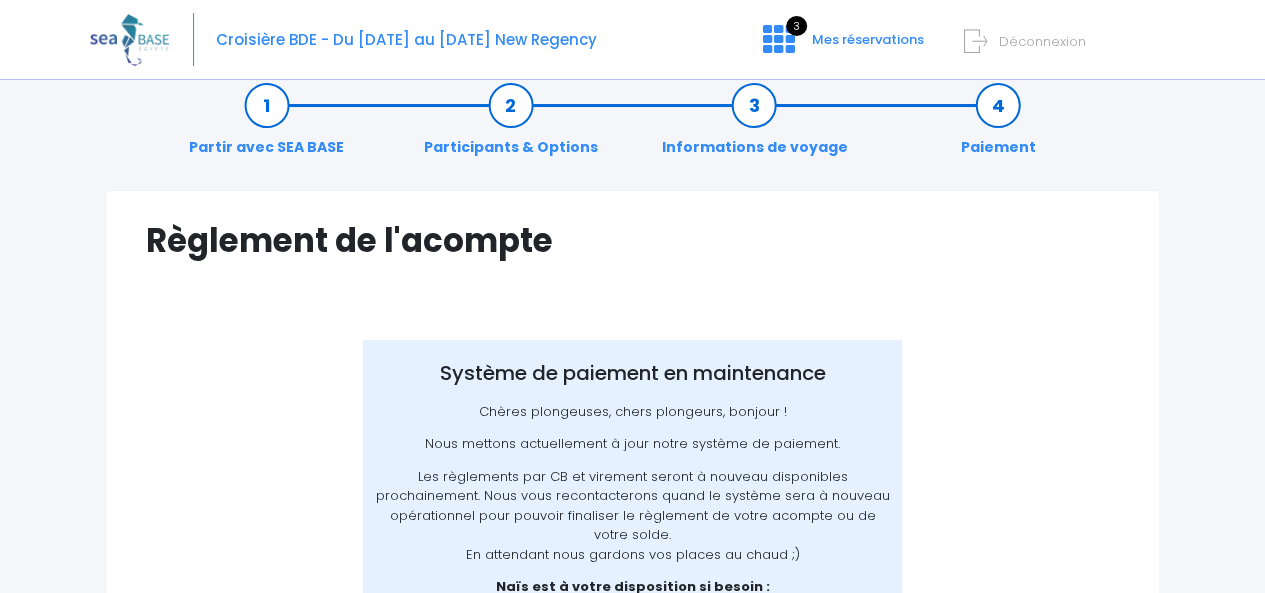scroll, scrollTop: 0, scrollLeft: 0, axis: both 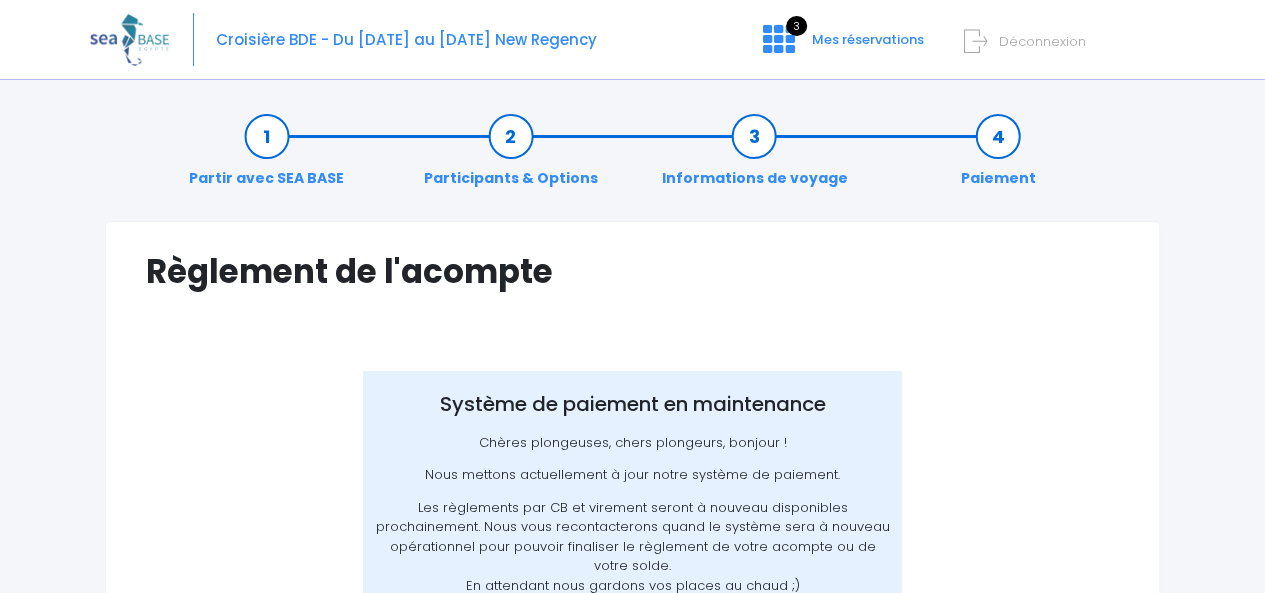 click on "Déconnexion" at bounding box center (1042, 41) 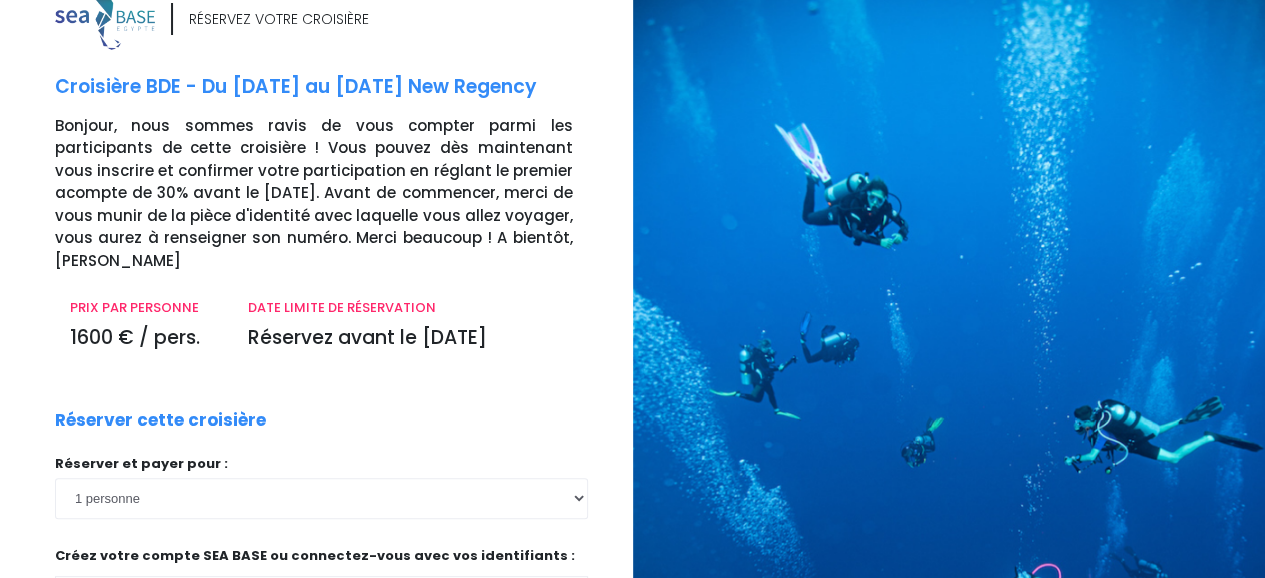 scroll, scrollTop: 0, scrollLeft: 0, axis: both 